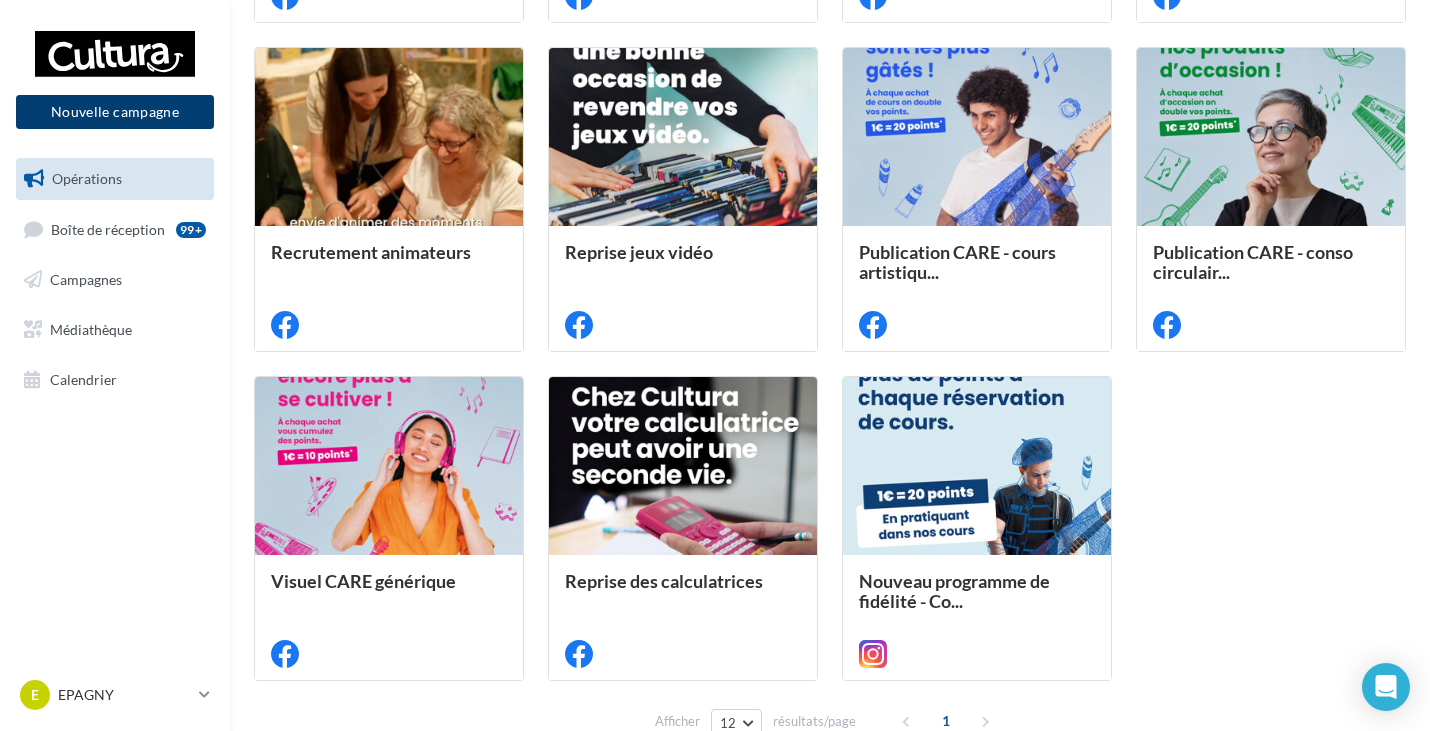 scroll, scrollTop: 800, scrollLeft: 0, axis: vertical 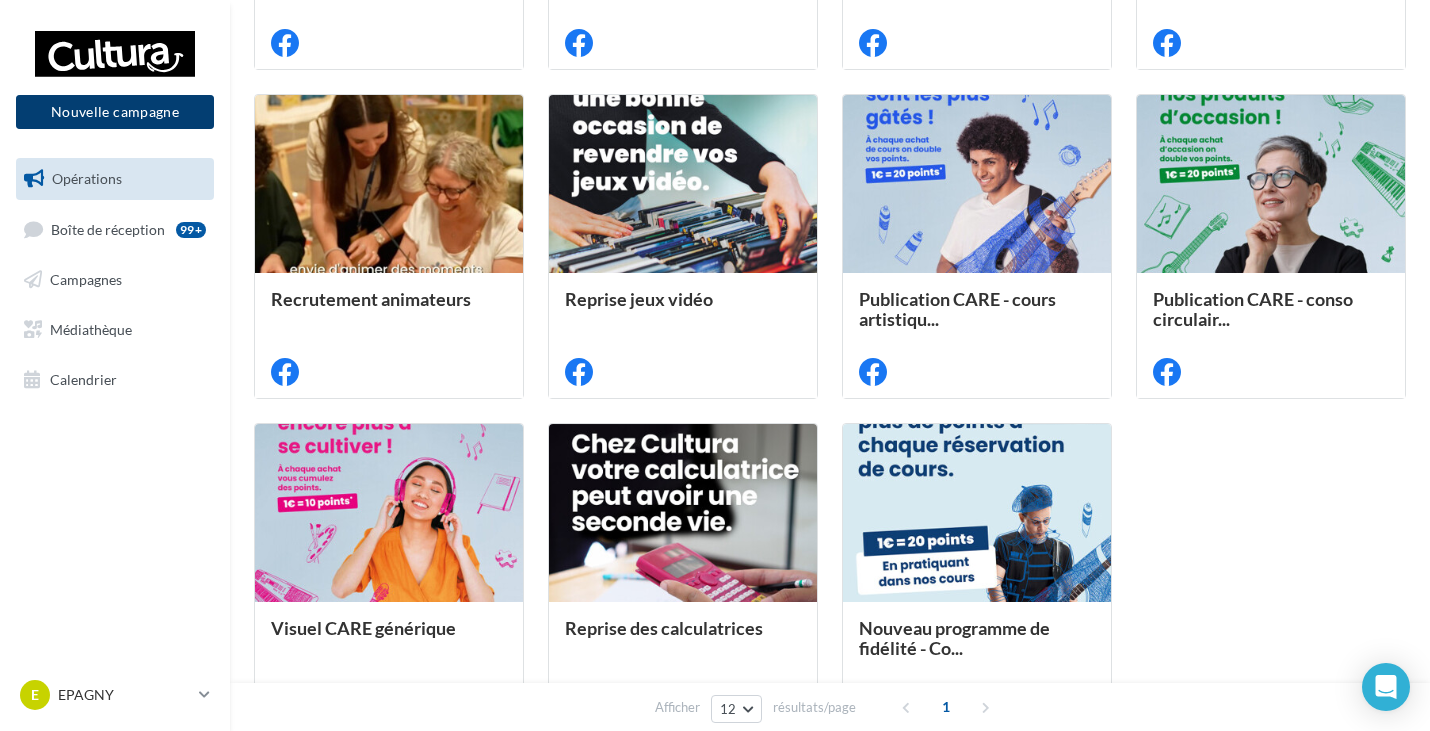 click on "Nouvelle campagne" at bounding box center [115, 112] 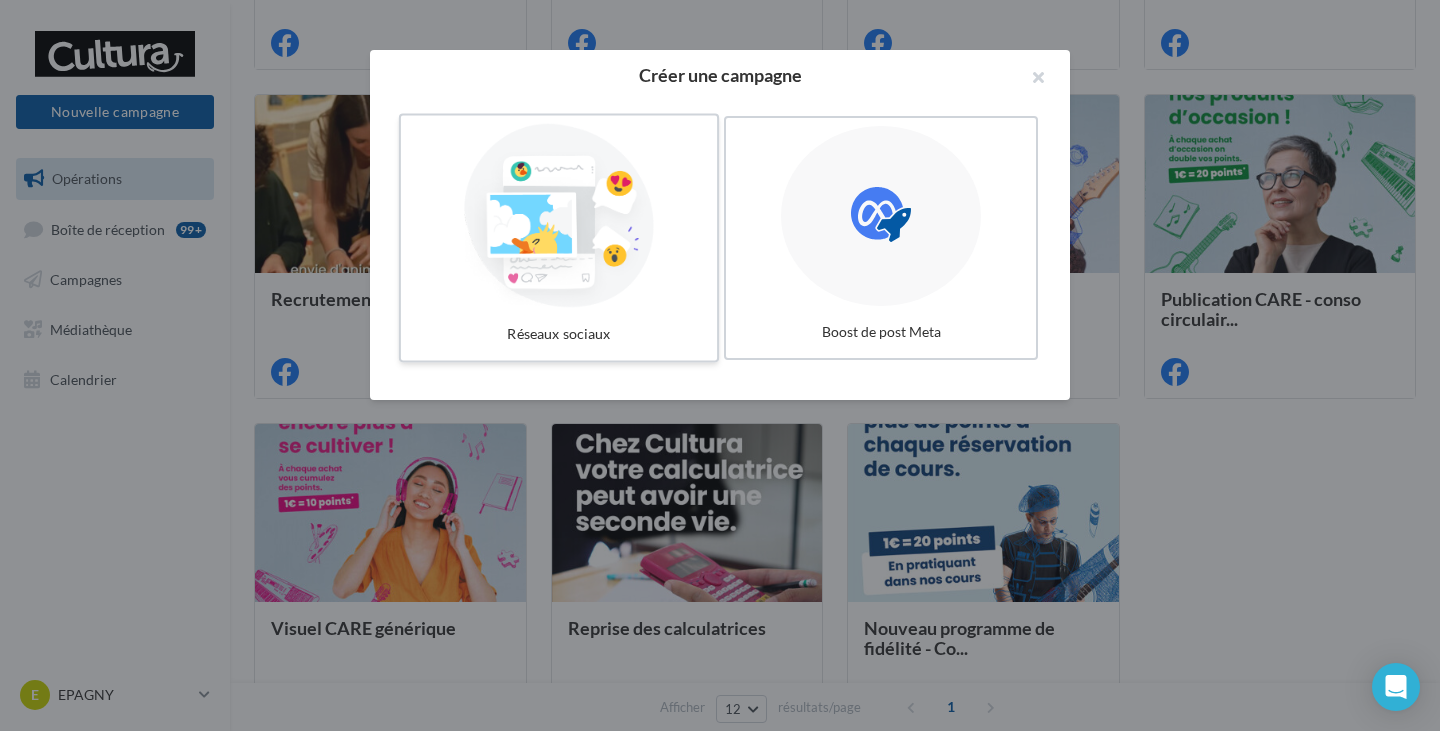 click at bounding box center (559, 216) 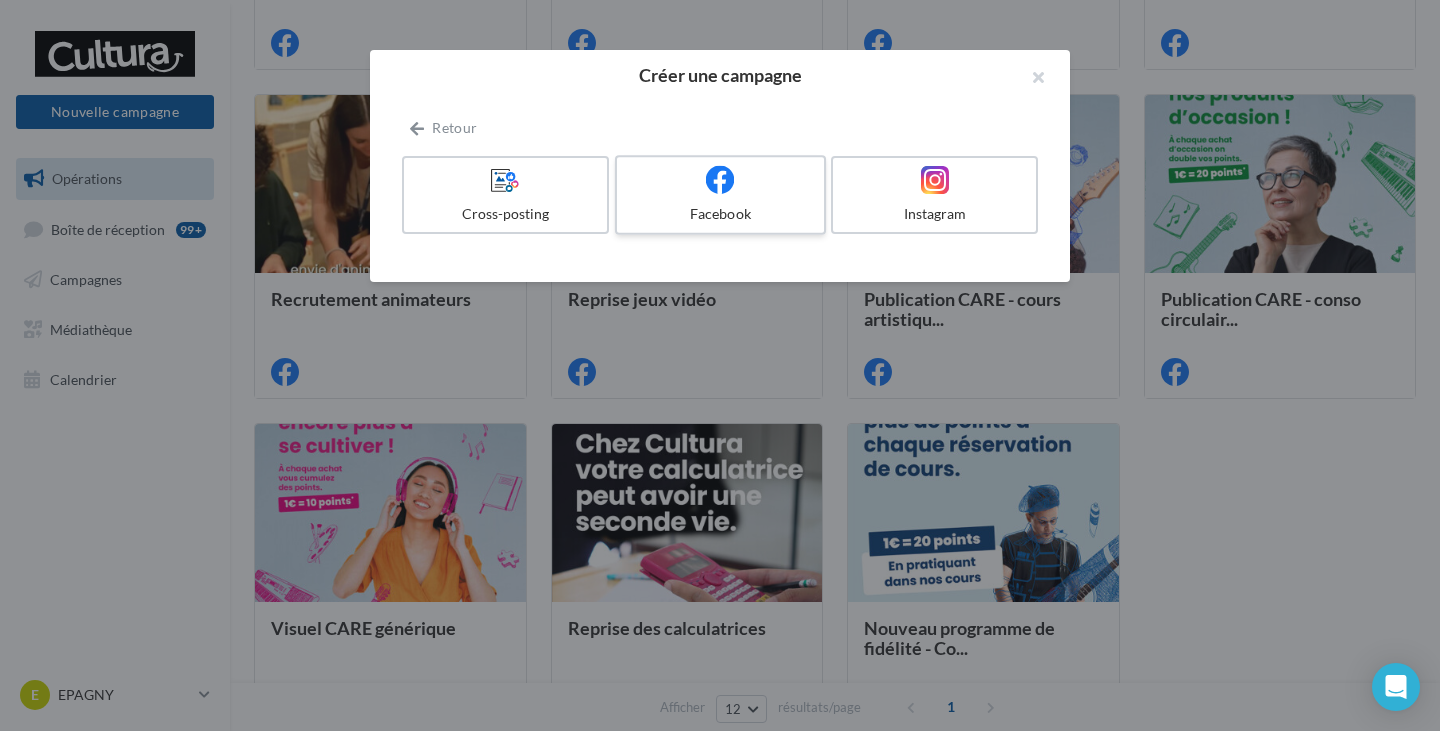 click on "Facebook" at bounding box center [720, 195] 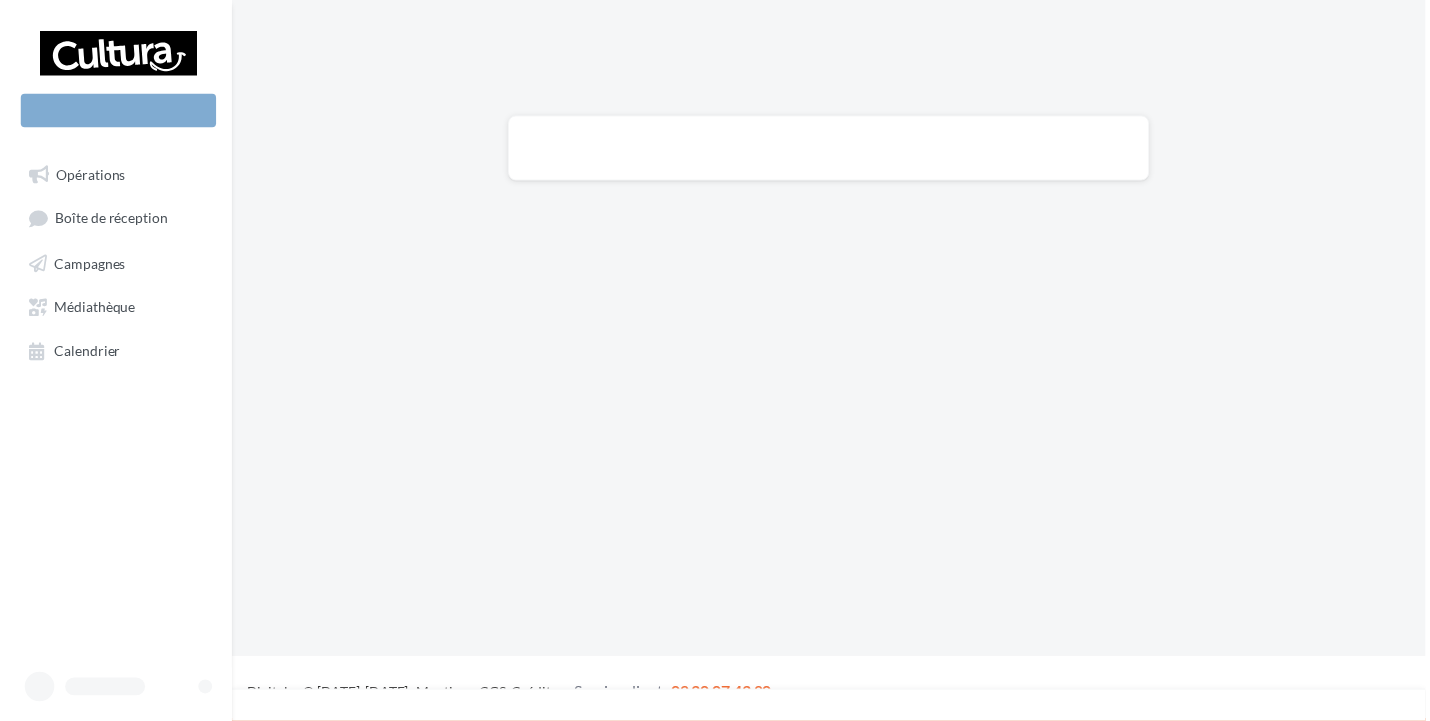 scroll, scrollTop: 0, scrollLeft: 0, axis: both 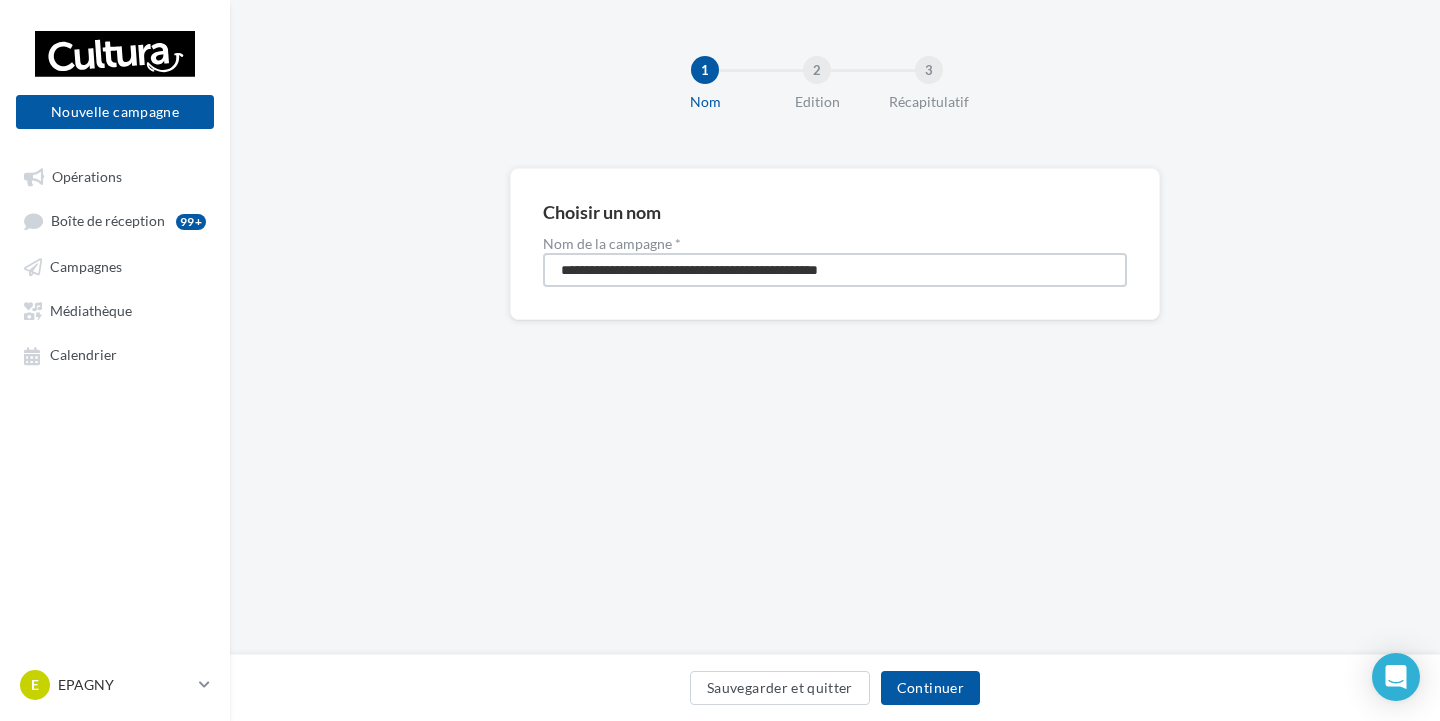 drag, startPoint x: 226, startPoint y: 214, endPoint x: 0, endPoint y: 169, distance: 230.43654 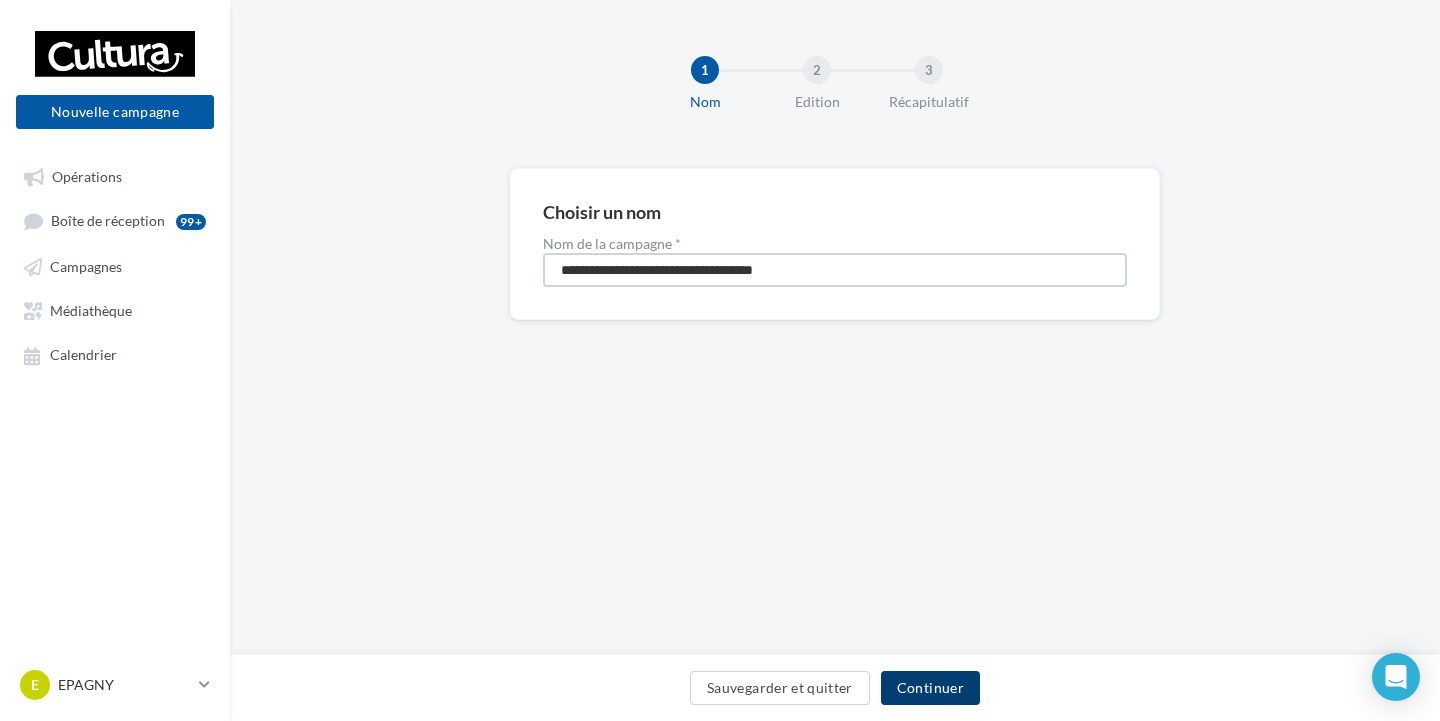 type on "**********" 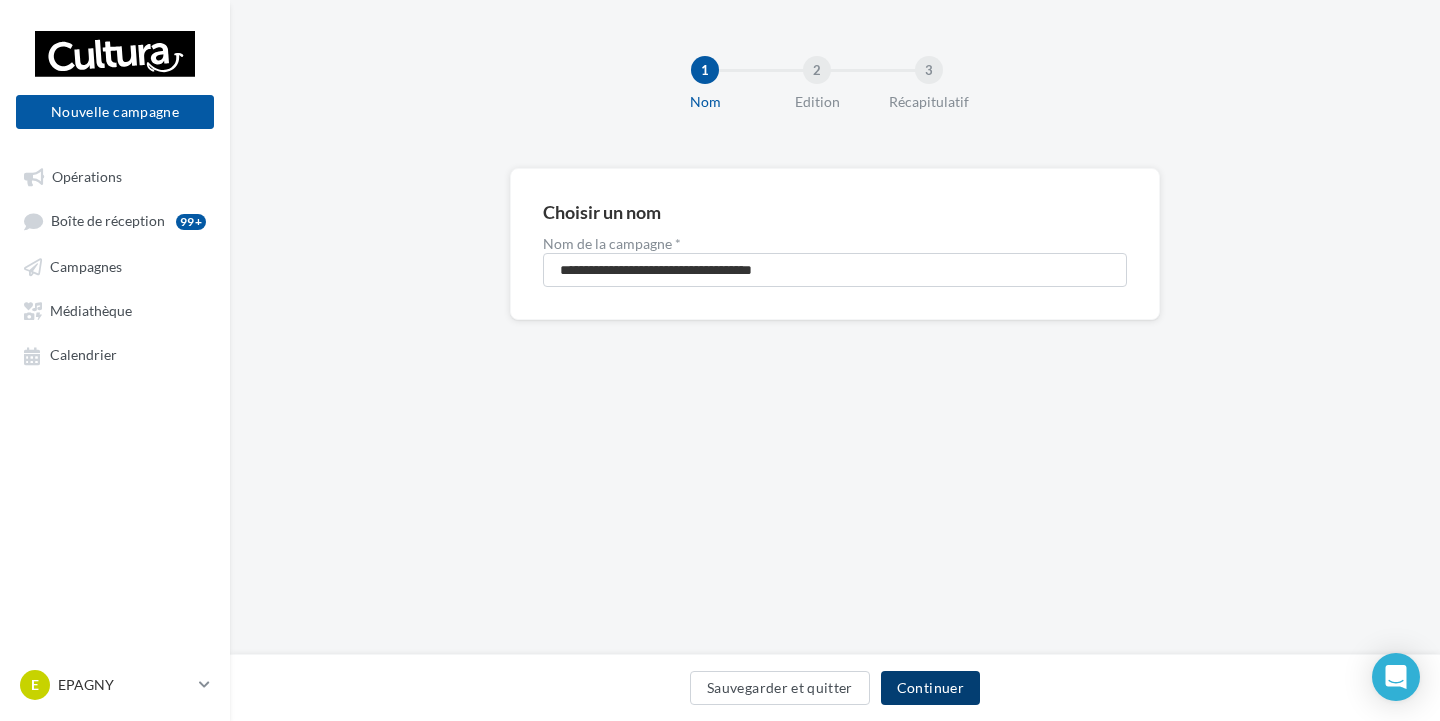 click on "Continuer" at bounding box center [930, 688] 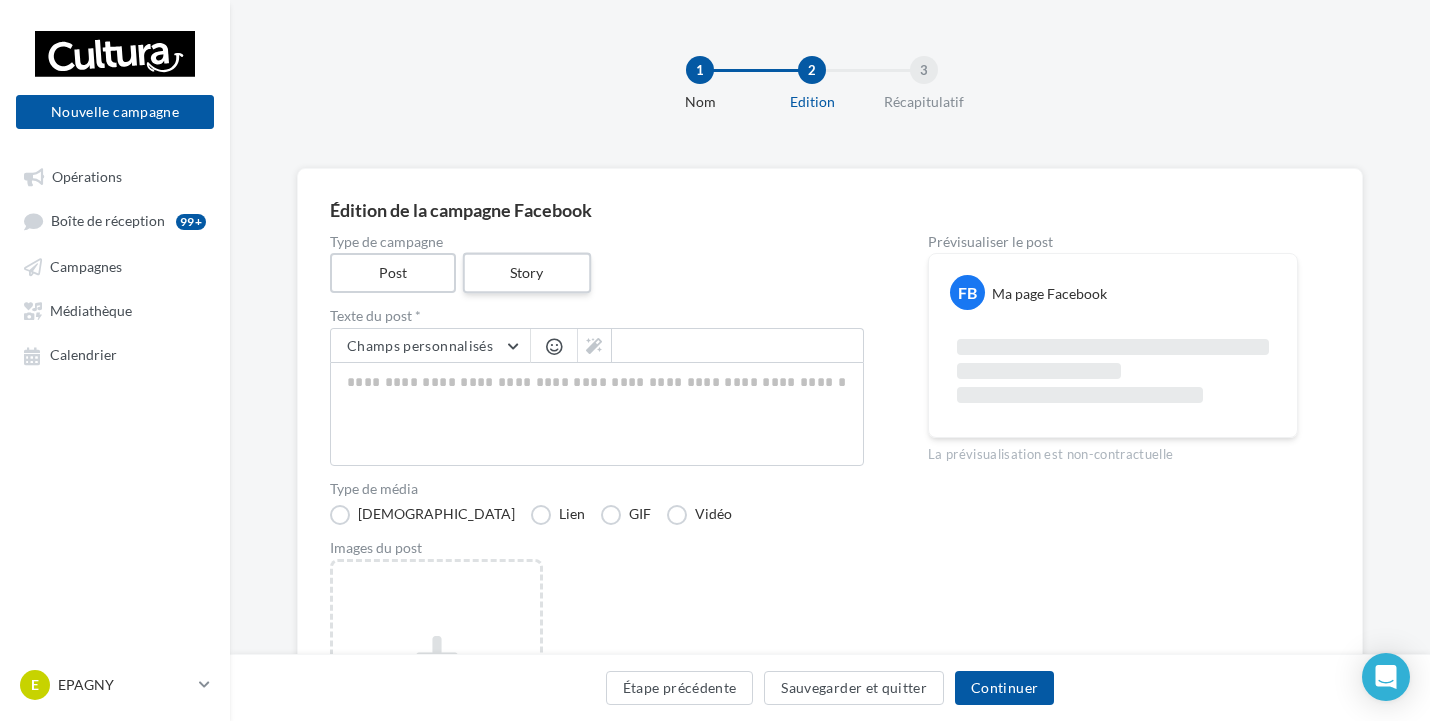 click on "Story" at bounding box center [526, 273] 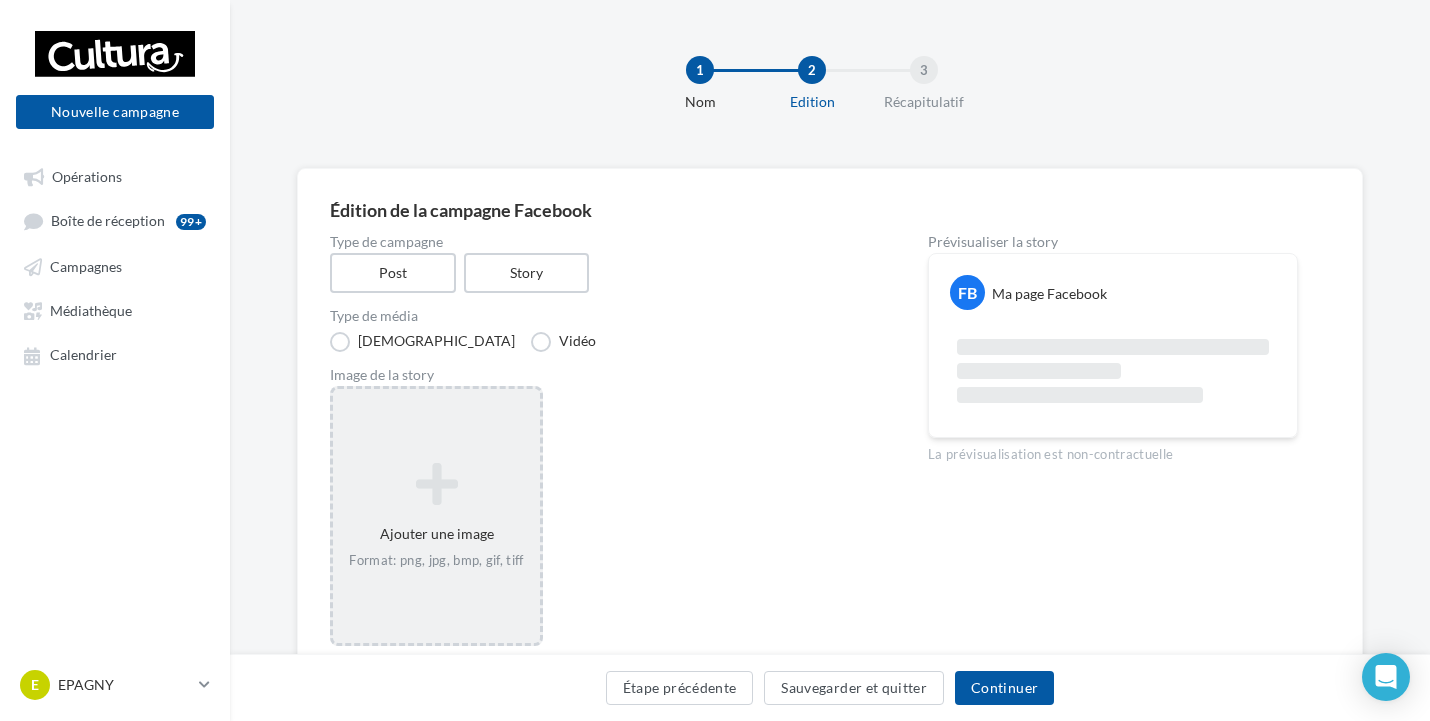 click on "Ajouter une image     Format: png, jpg, bmp, gif, tiff" at bounding box center [436, 516] 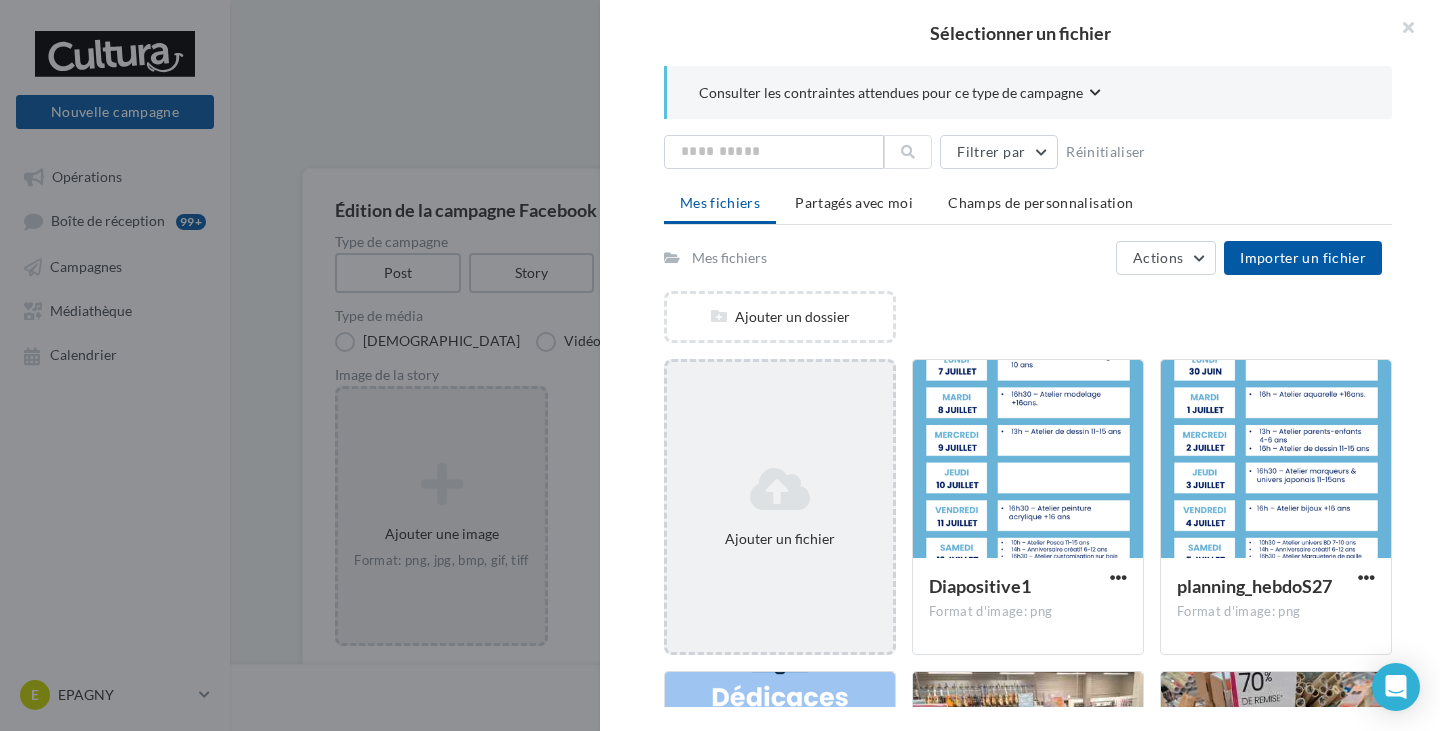 click at bounding box center (780, 489) 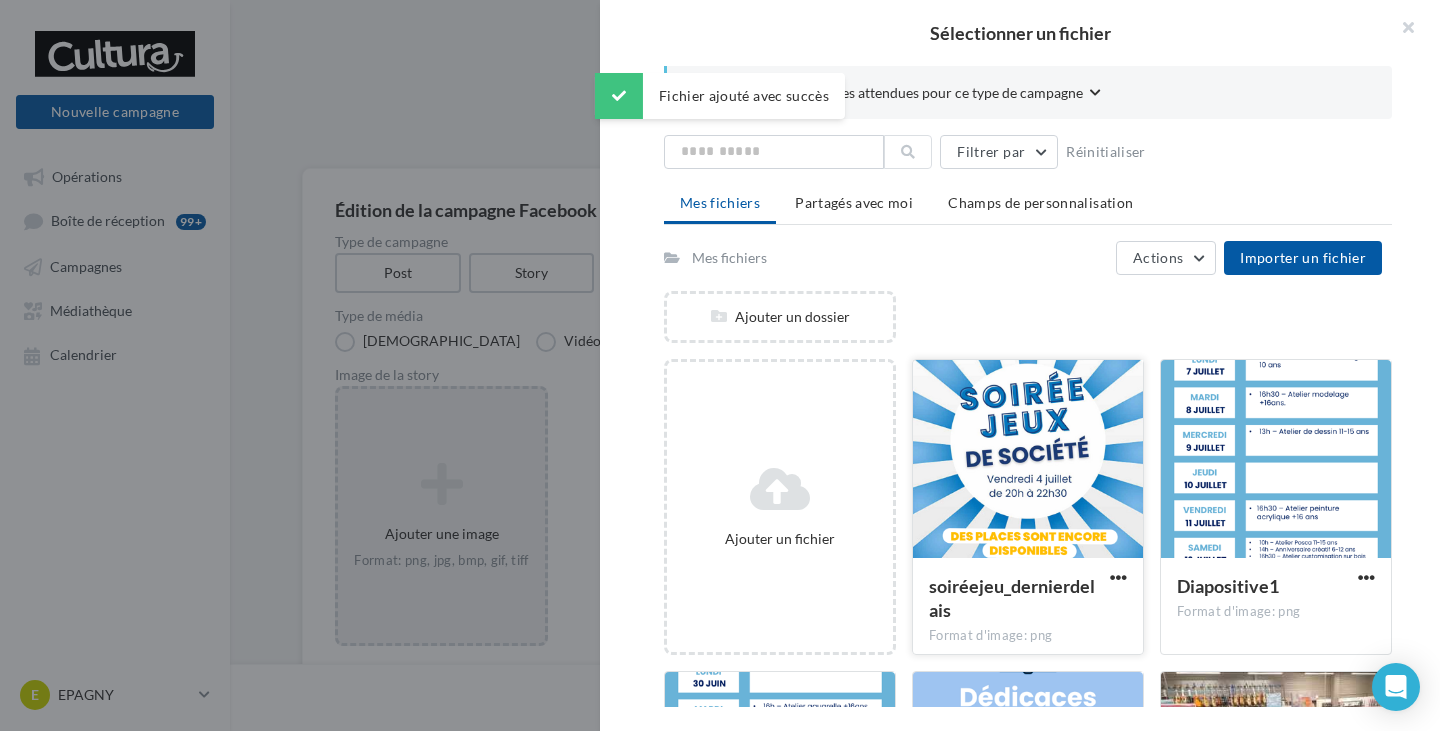 click at bounding box center [1028, 460] 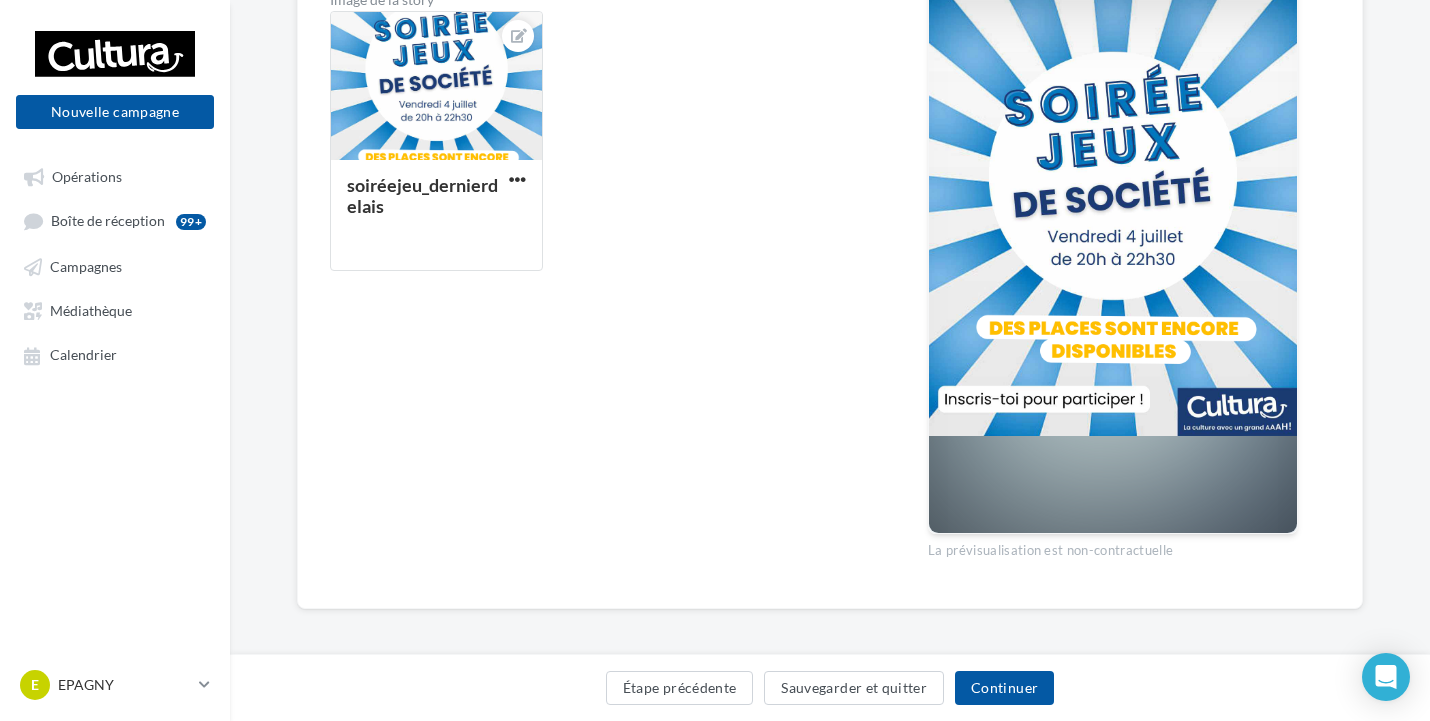 scroll, scrollTop: 381, scrollLeft: 0, axis: vertical 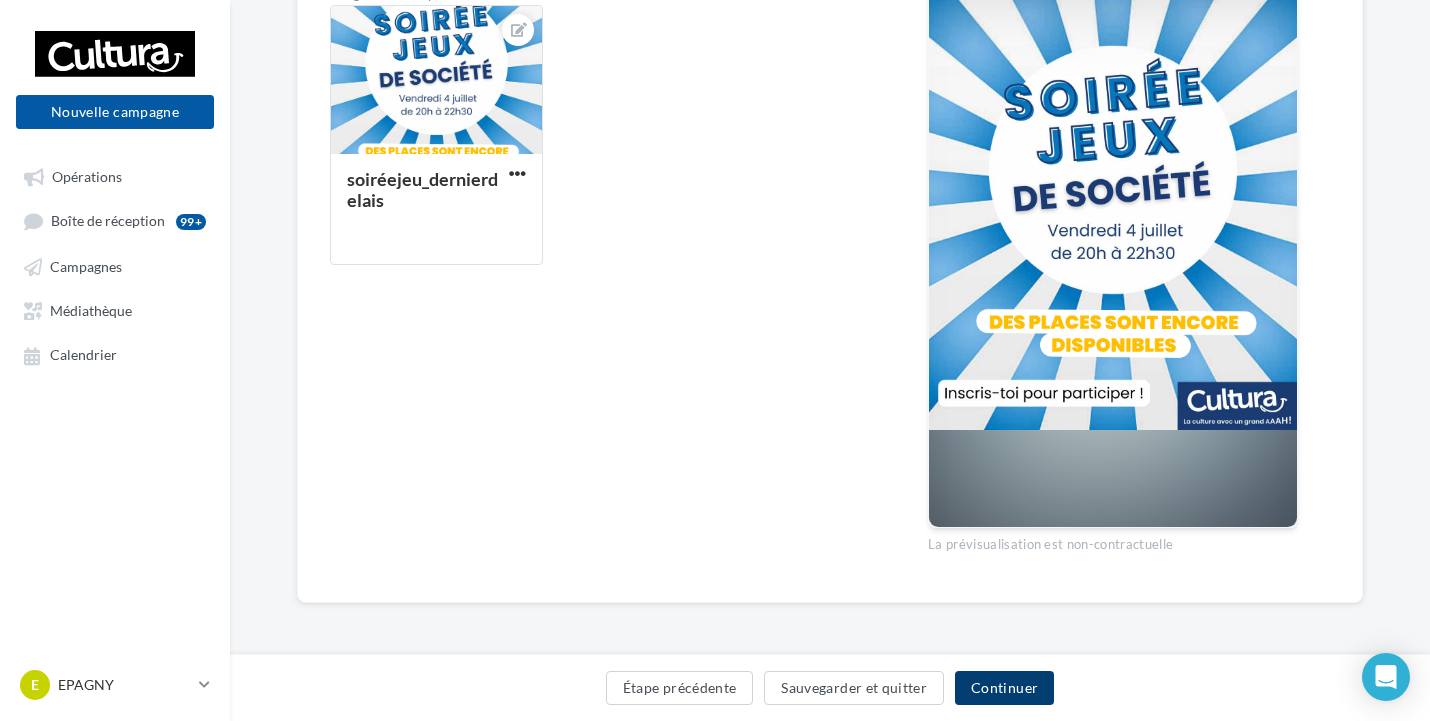 click on "Continuer" at bounding box center (1004, 688) 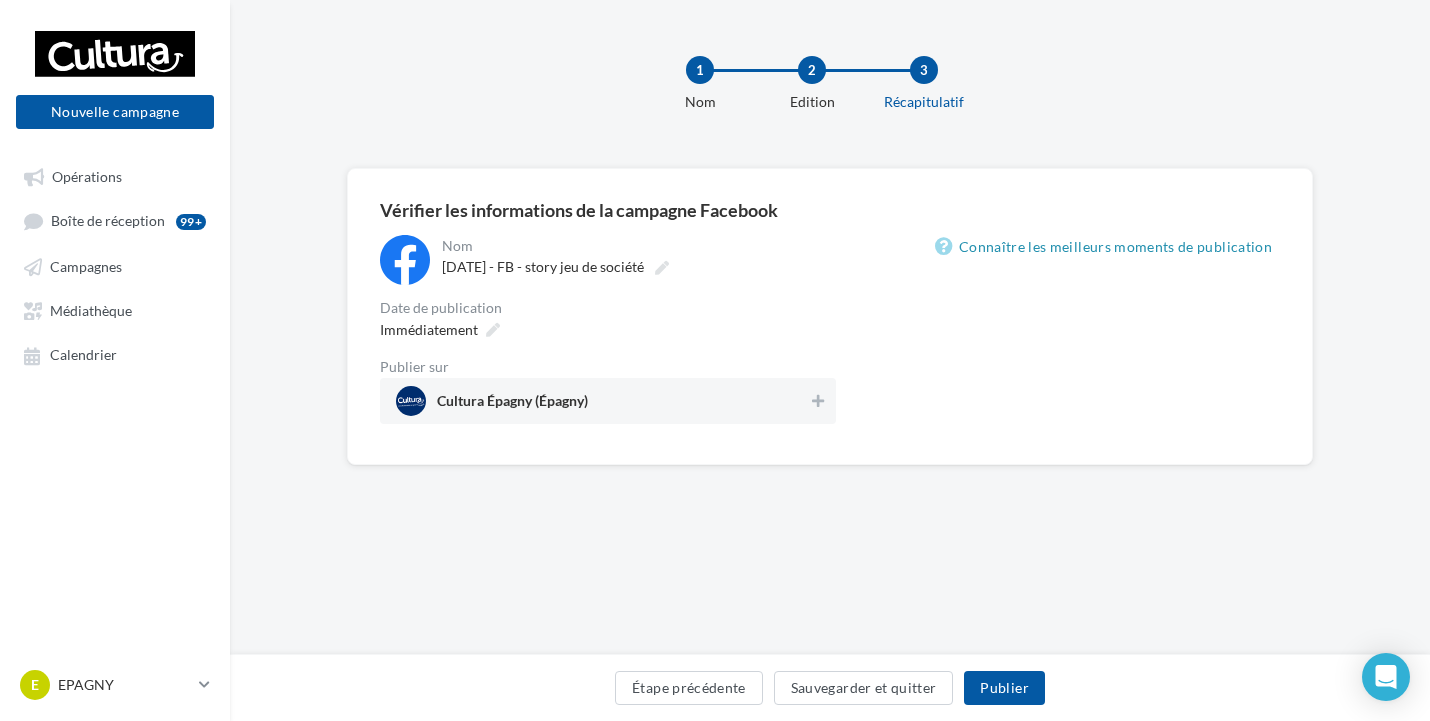 scroll, scrollTop: 0, scrollLeft: 0, axis: both 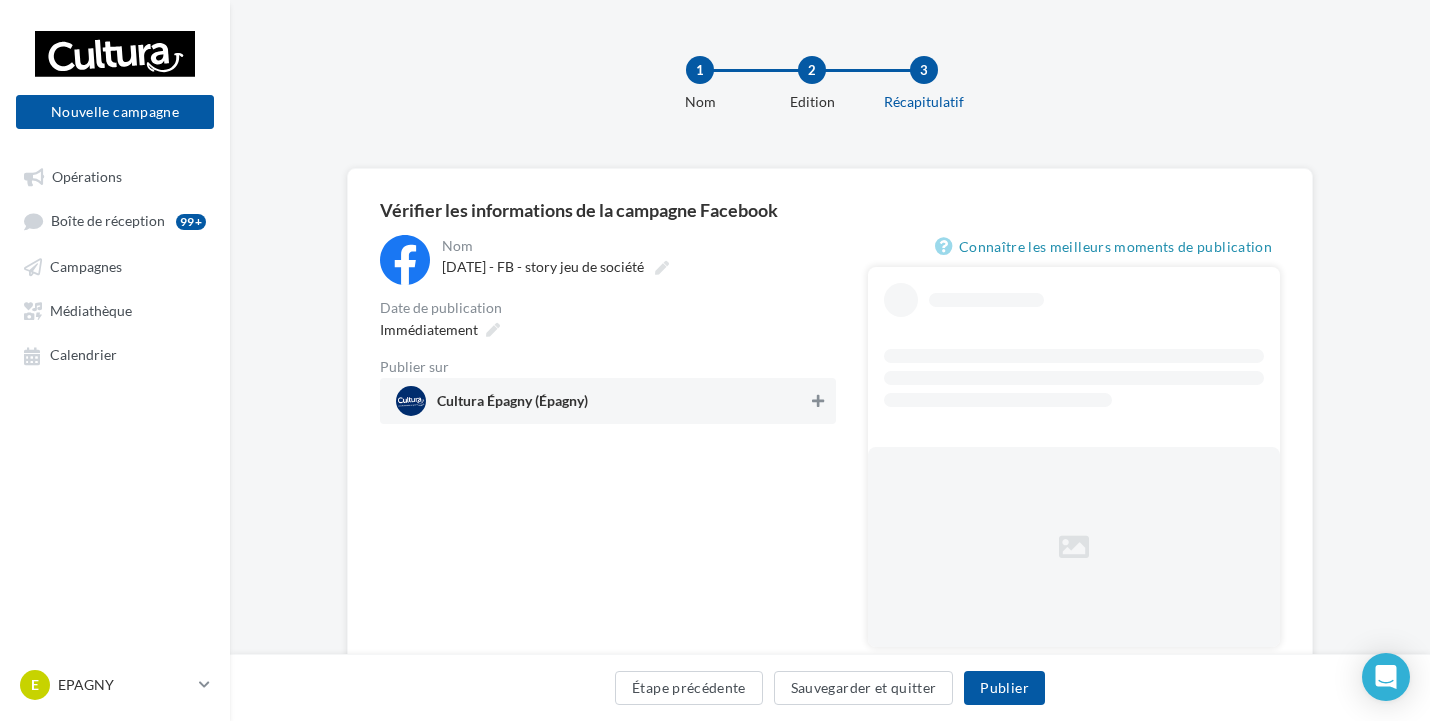 click at bounding box center [818, 401] 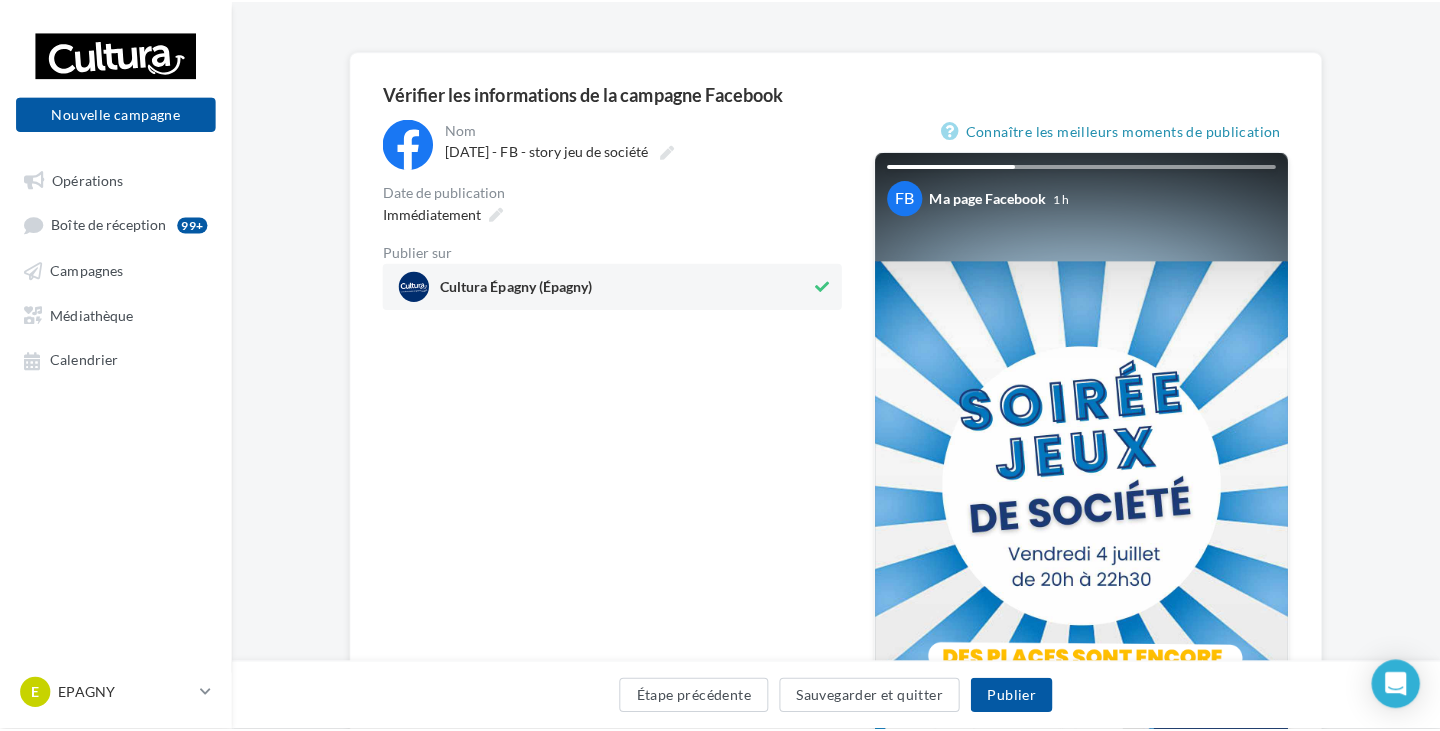 scroll, scrollTop: 300, scrollLeft: 0, axis: vertical 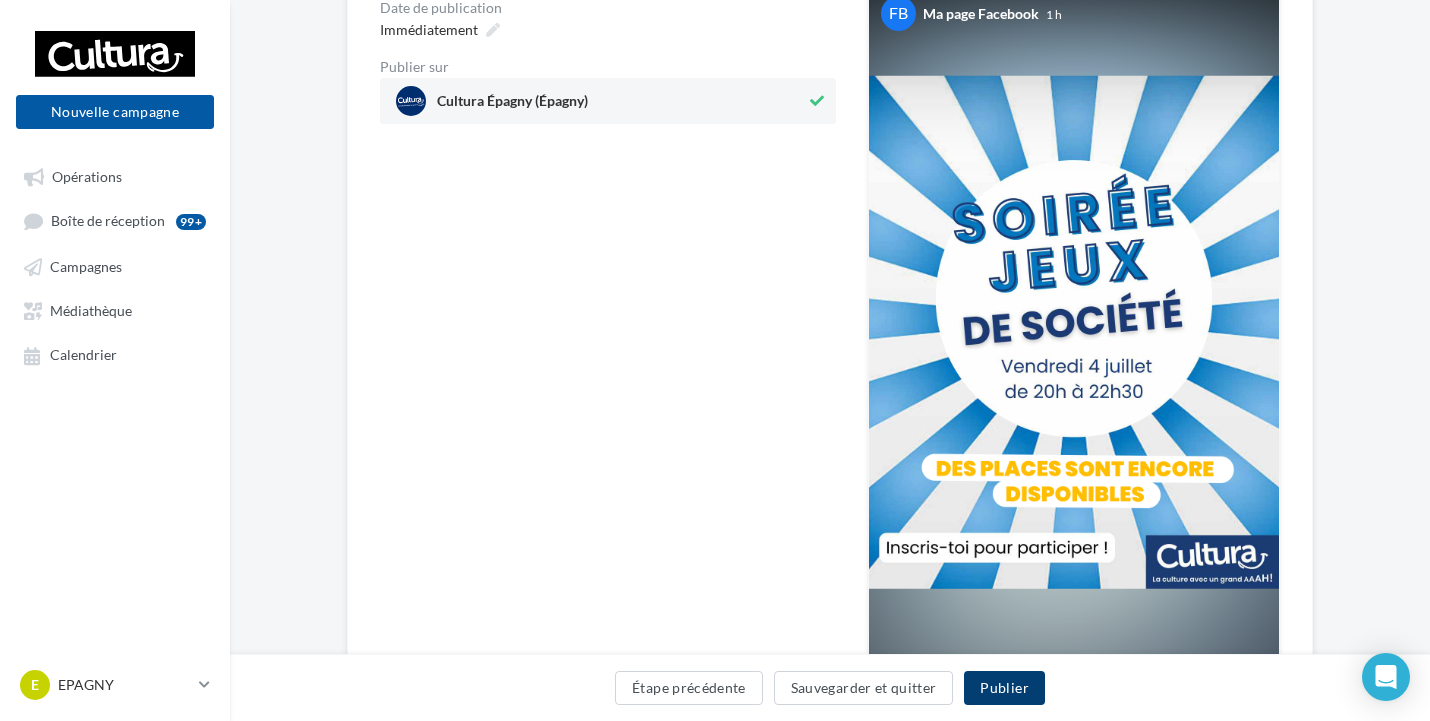 click on "Publier" at bounding box center (1004, 688) 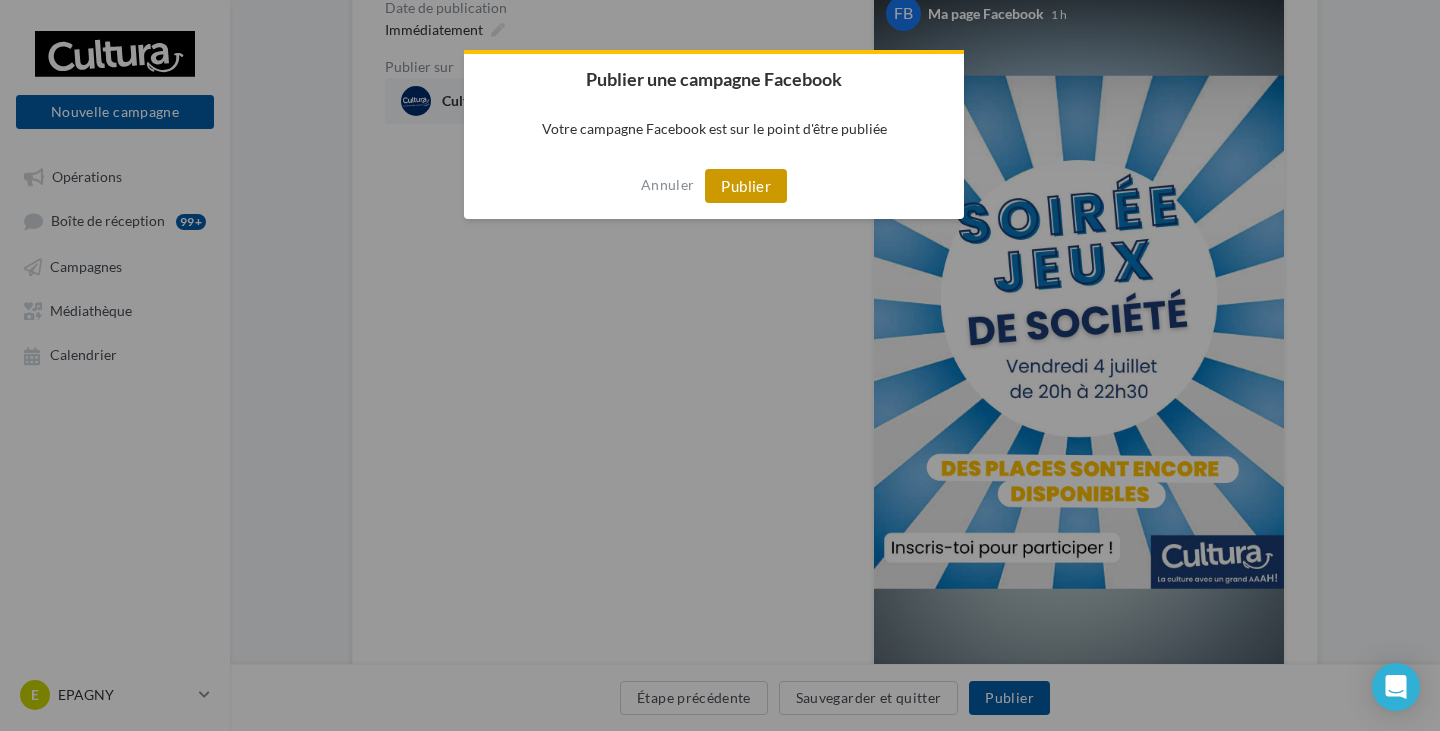 click on "Publier" at bounding box center [746, 186] 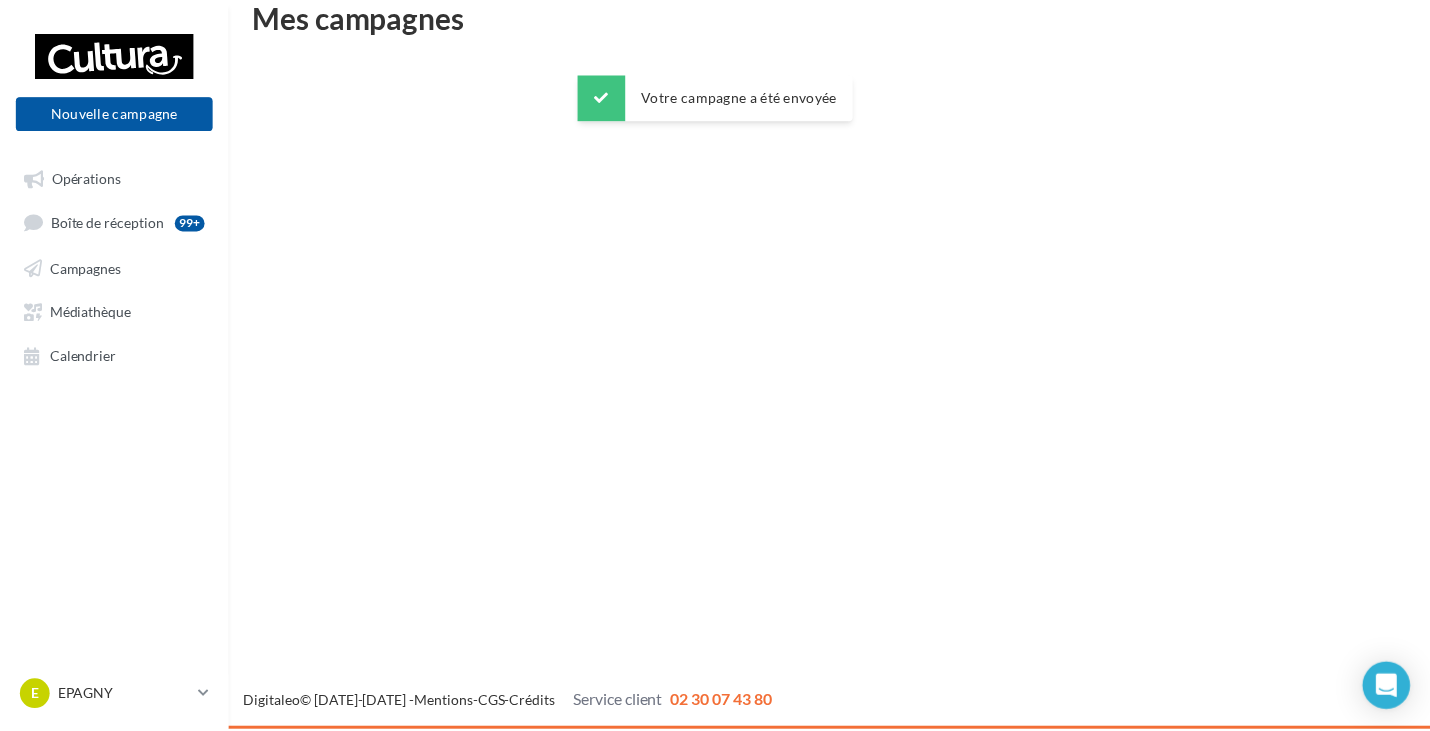 scroll, scrollTop: 32, scrollLeft: 0, axis: vertical 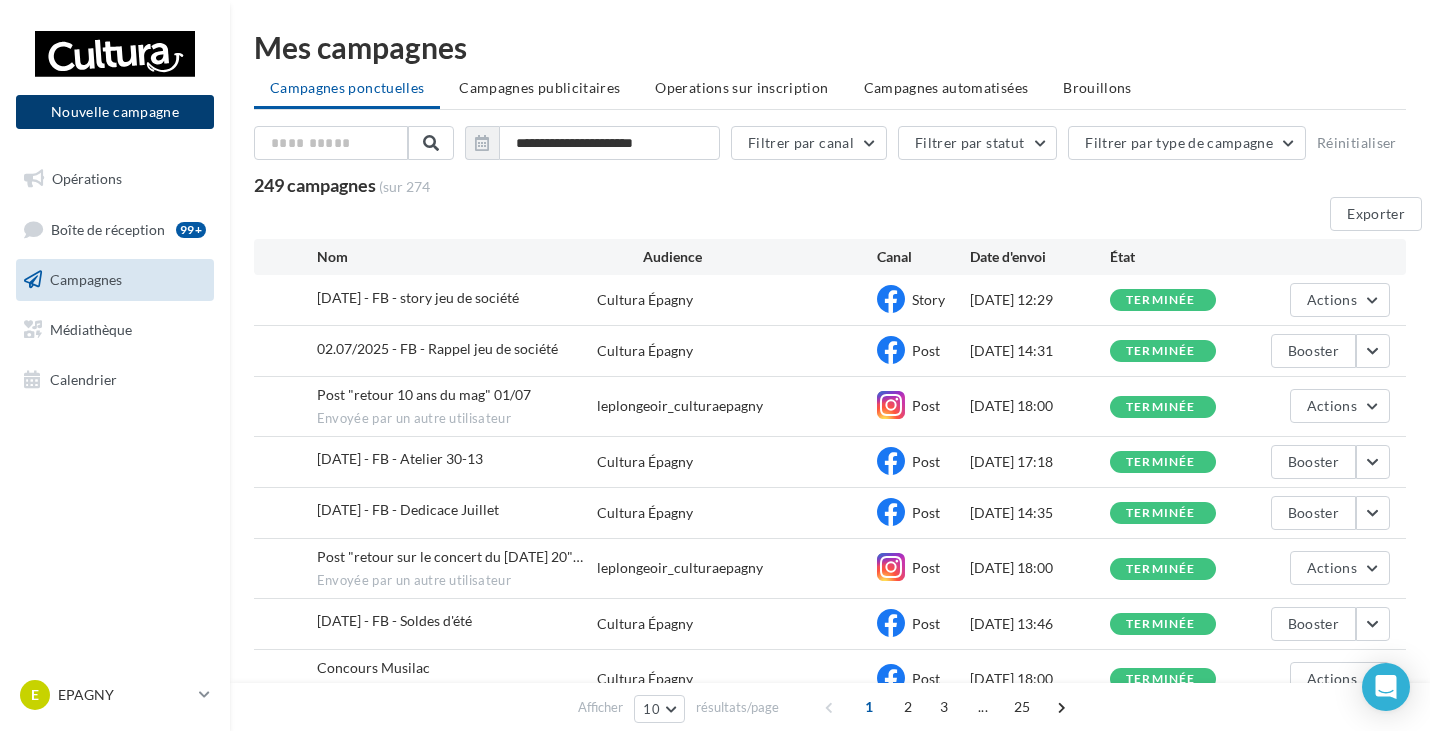 click on "Nouvelle campagne" at bounding box center [115, 112] 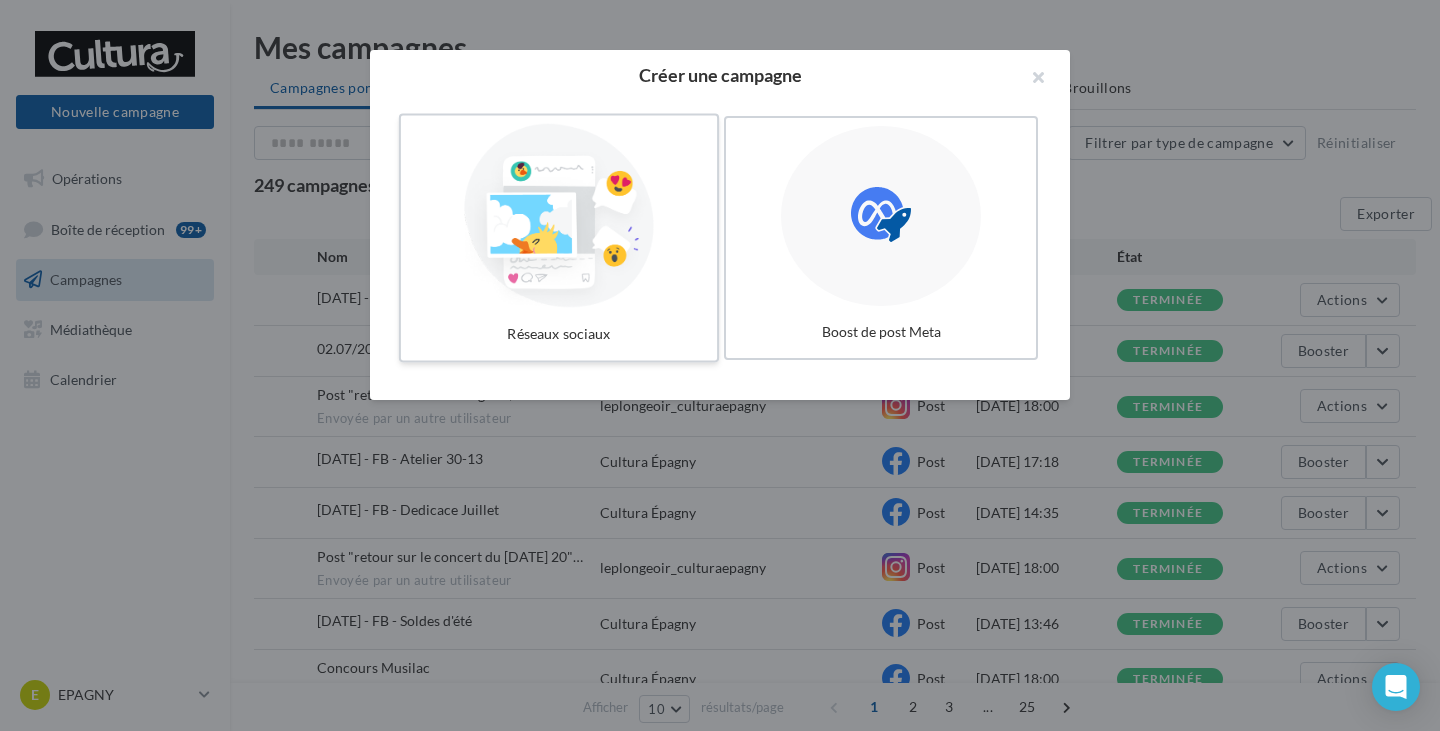 click at bounding box center [559, 216] 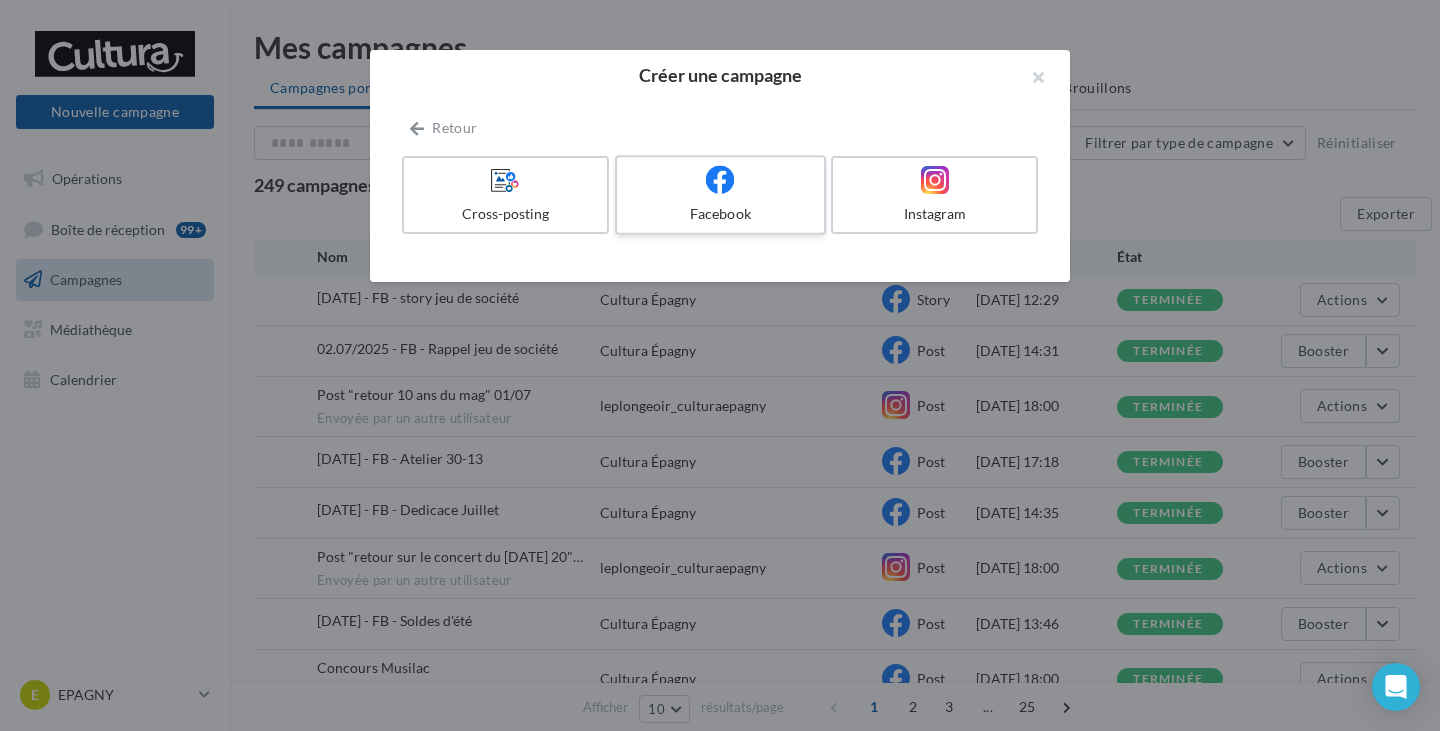 click on "Facebook" at bounding box center (720, 195) 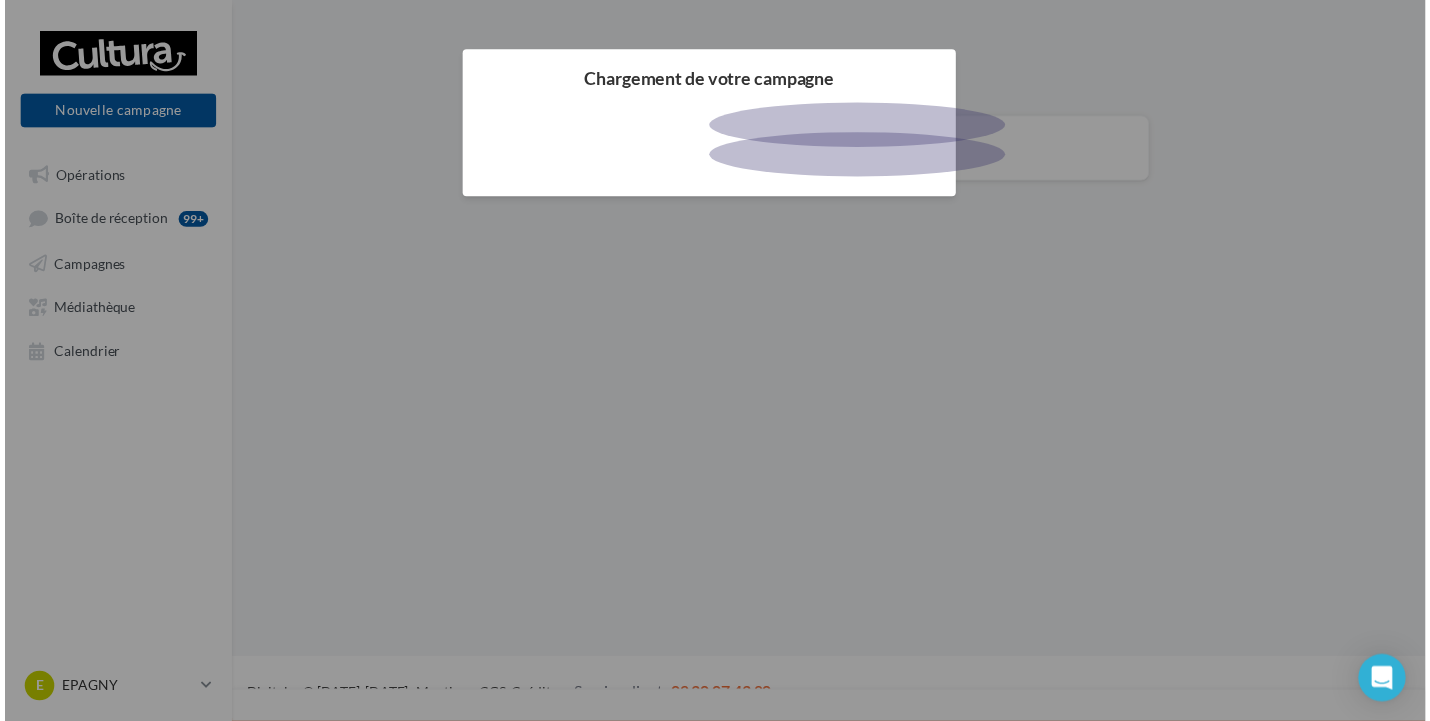scroll, scrollTop: 0, scrollLeft: 0, axis: both 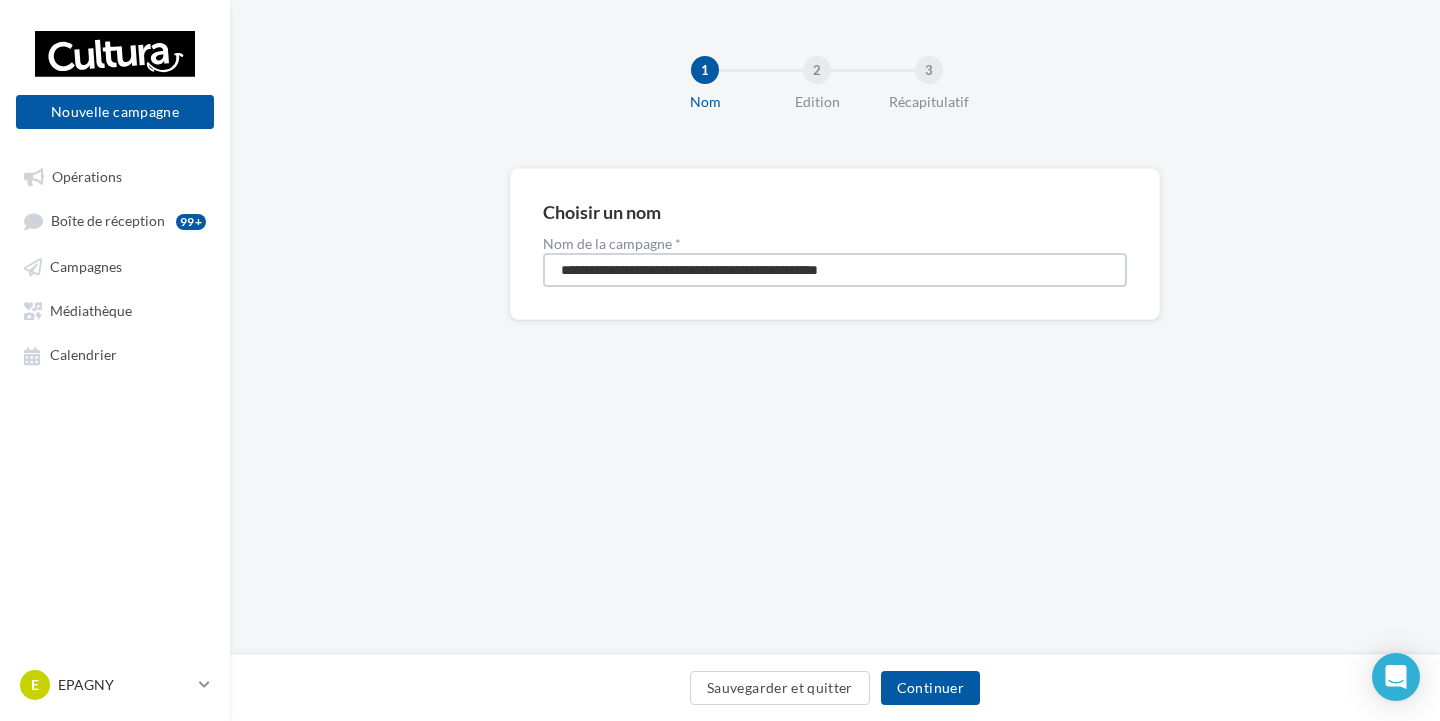 drag, startPoint x: 926, startPoint y: 272, endPoint x: 0, endPoint y: 217, distance: 927.63196 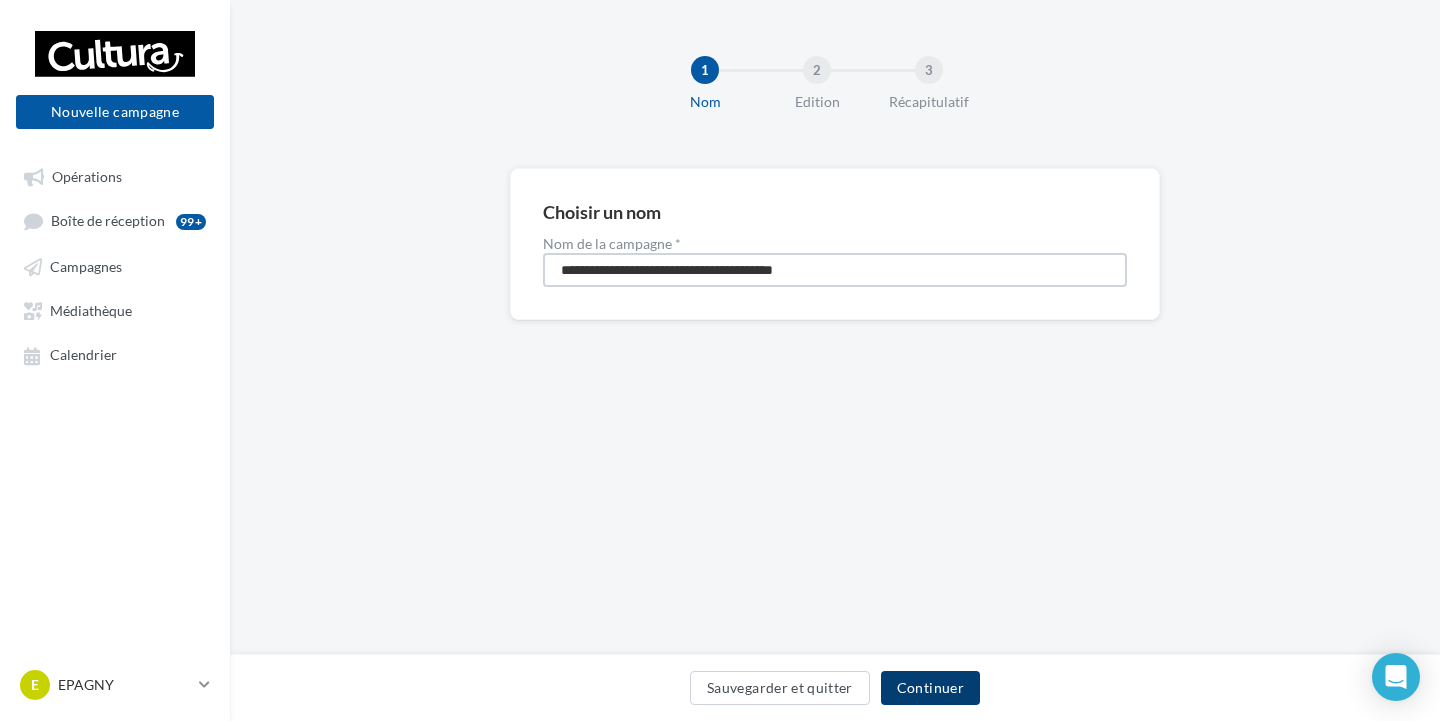 type on "**********" 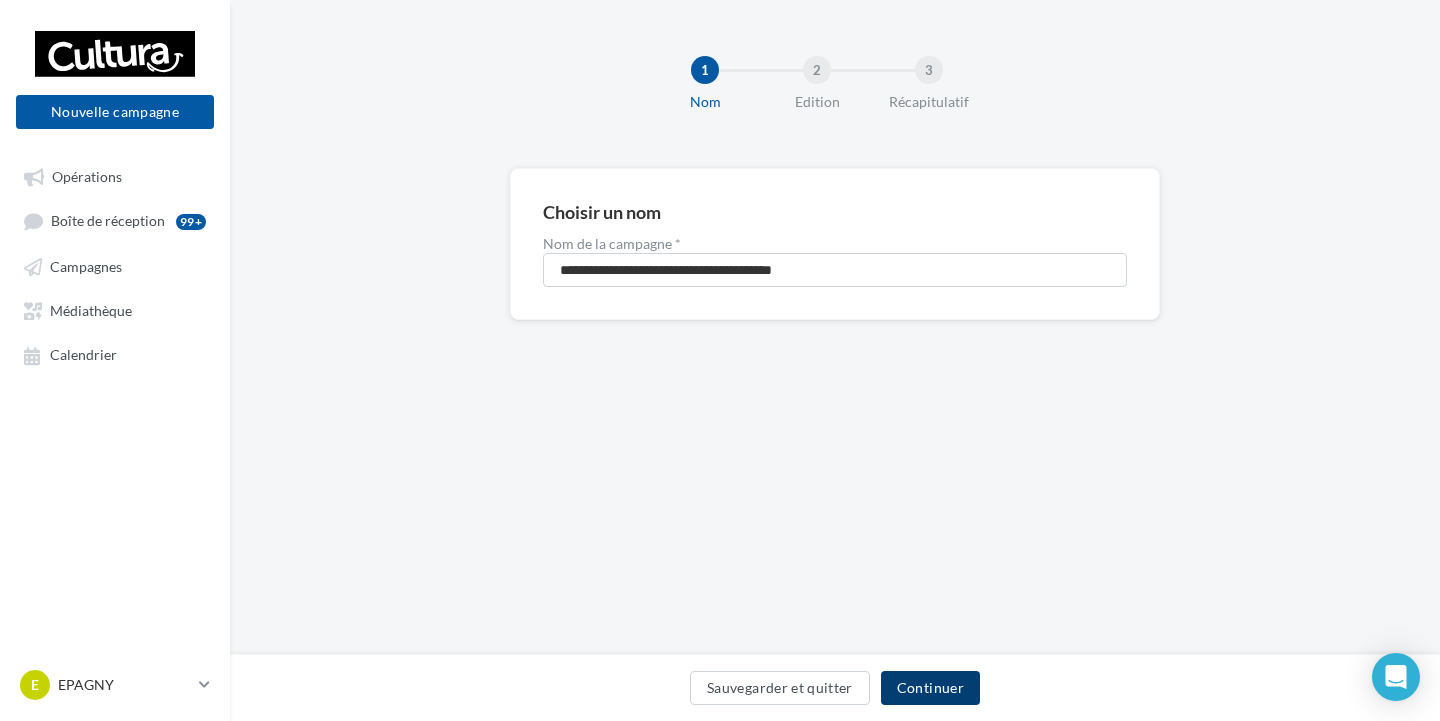 click on "Continuer" at bounding box center (930, 688) 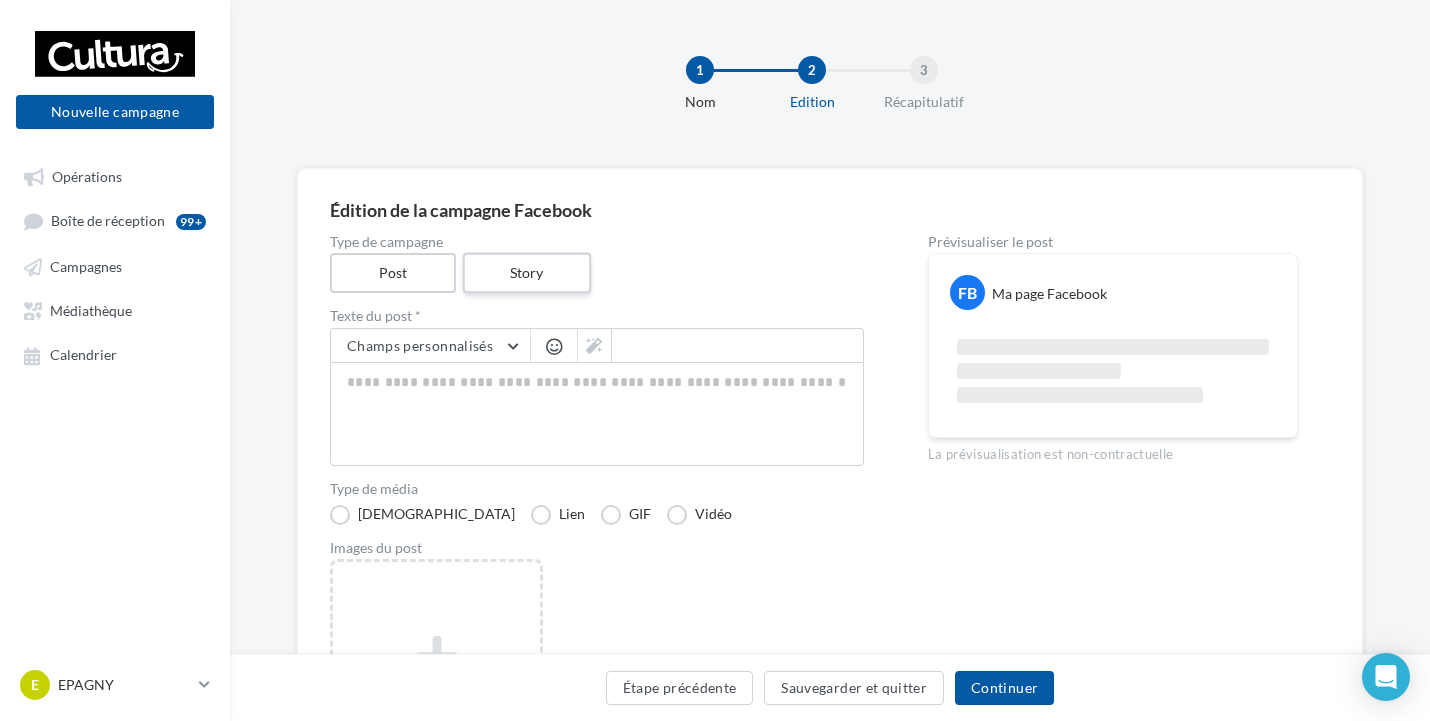click on "Story" at bounding box center (526, 273) 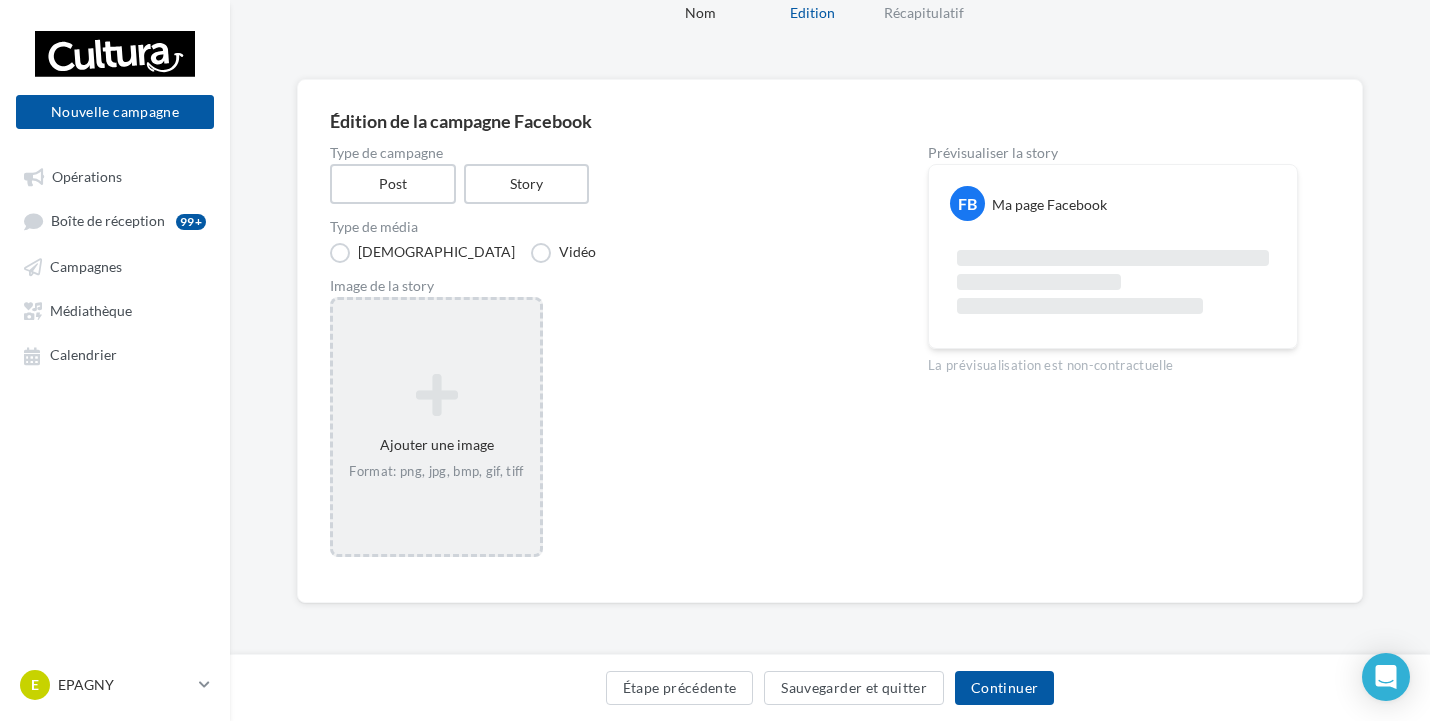 click at bounding box center [436, 395] 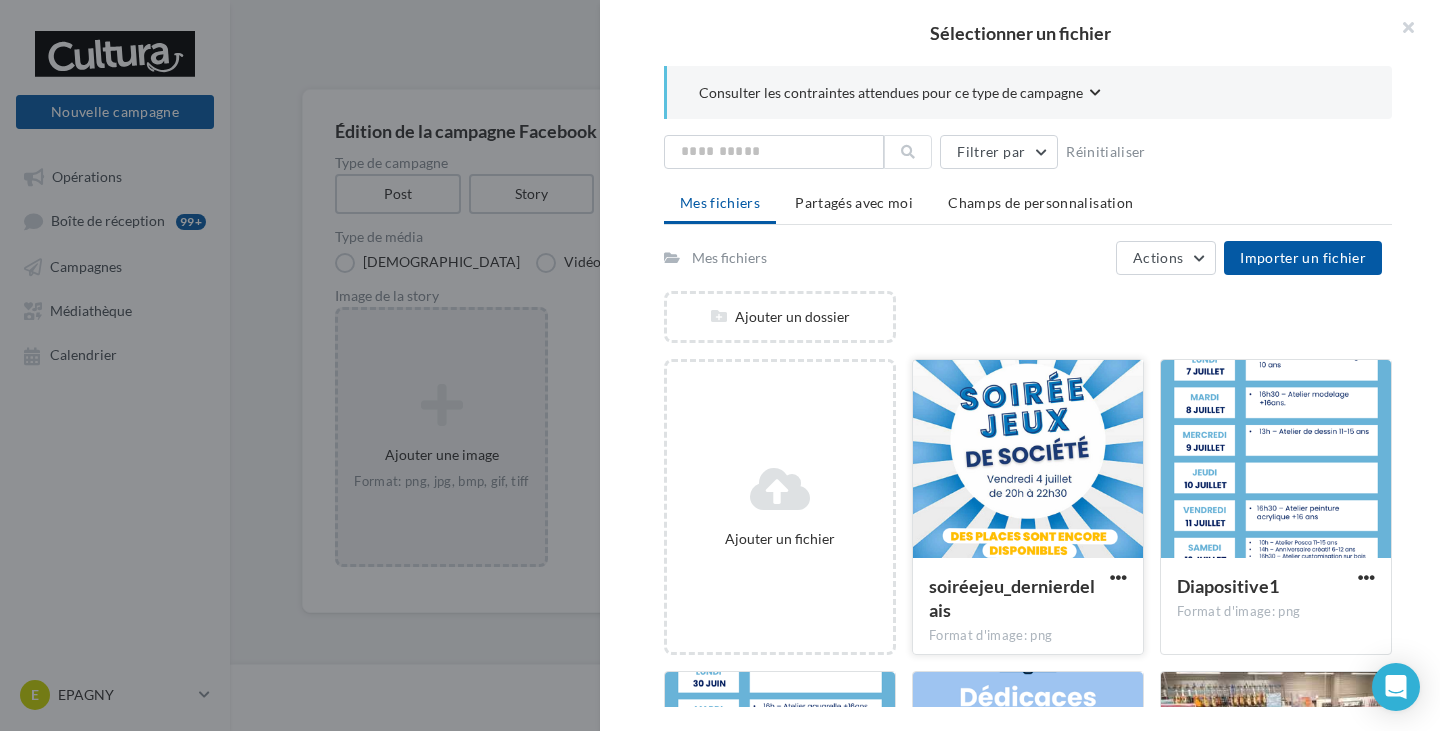 scroll, scrollTop: 89, scrollLeft: 0, axis: vertical 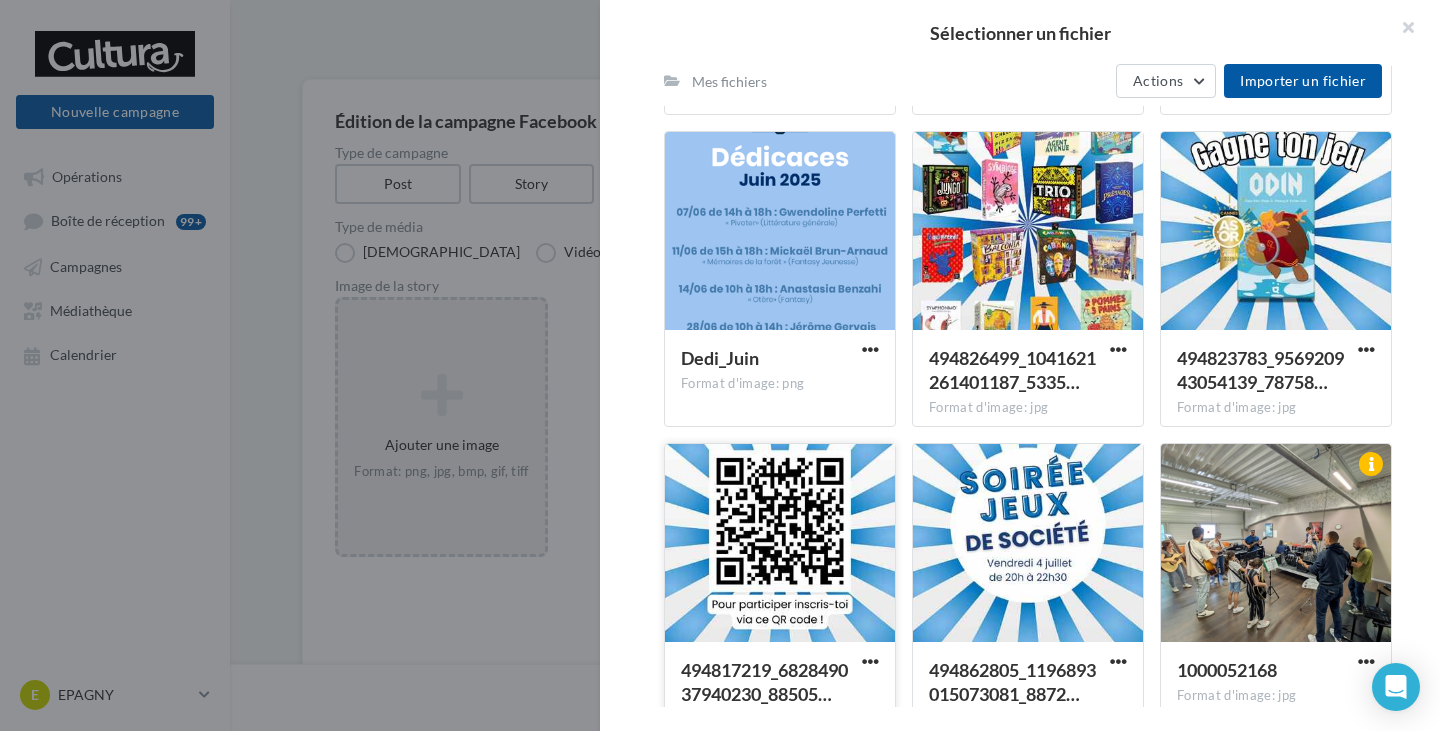 click at bounding box center (780, 544) 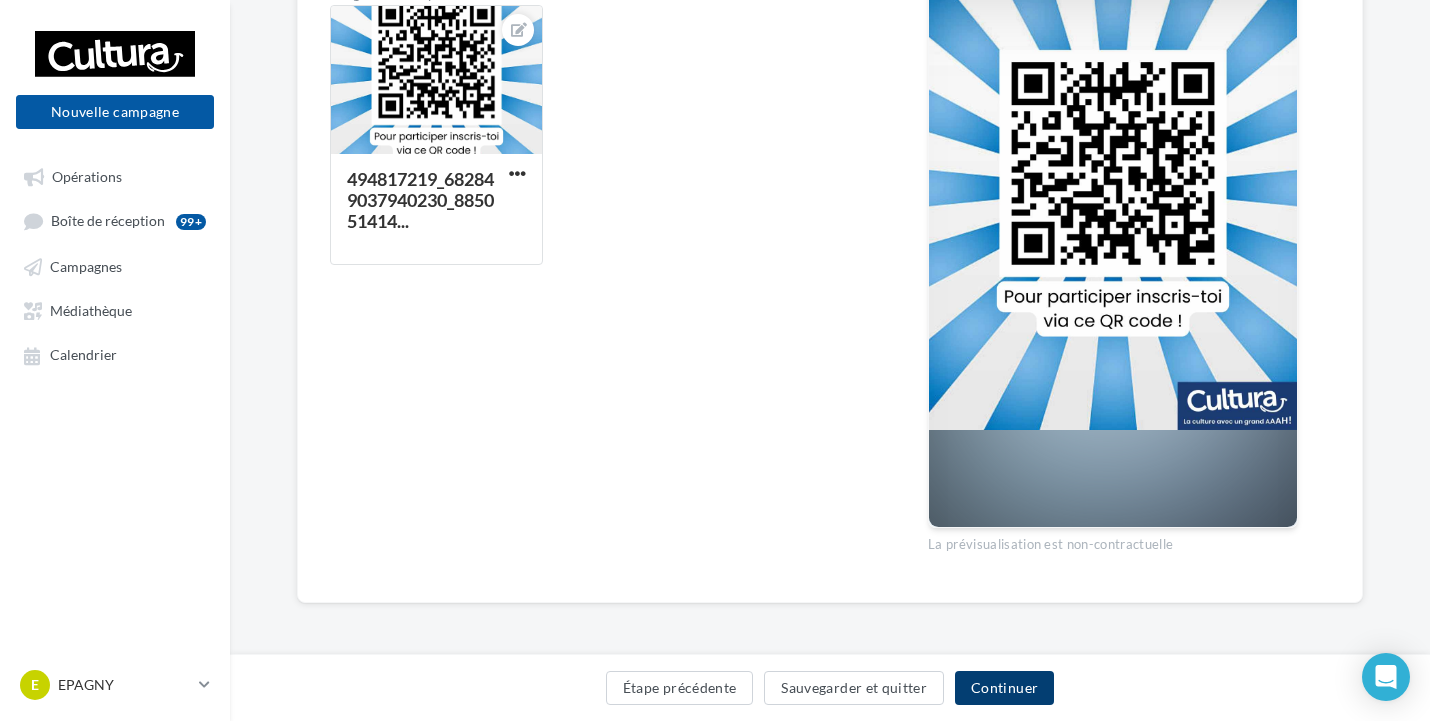 click on "Continuer" at bounding box center (1004, 688) 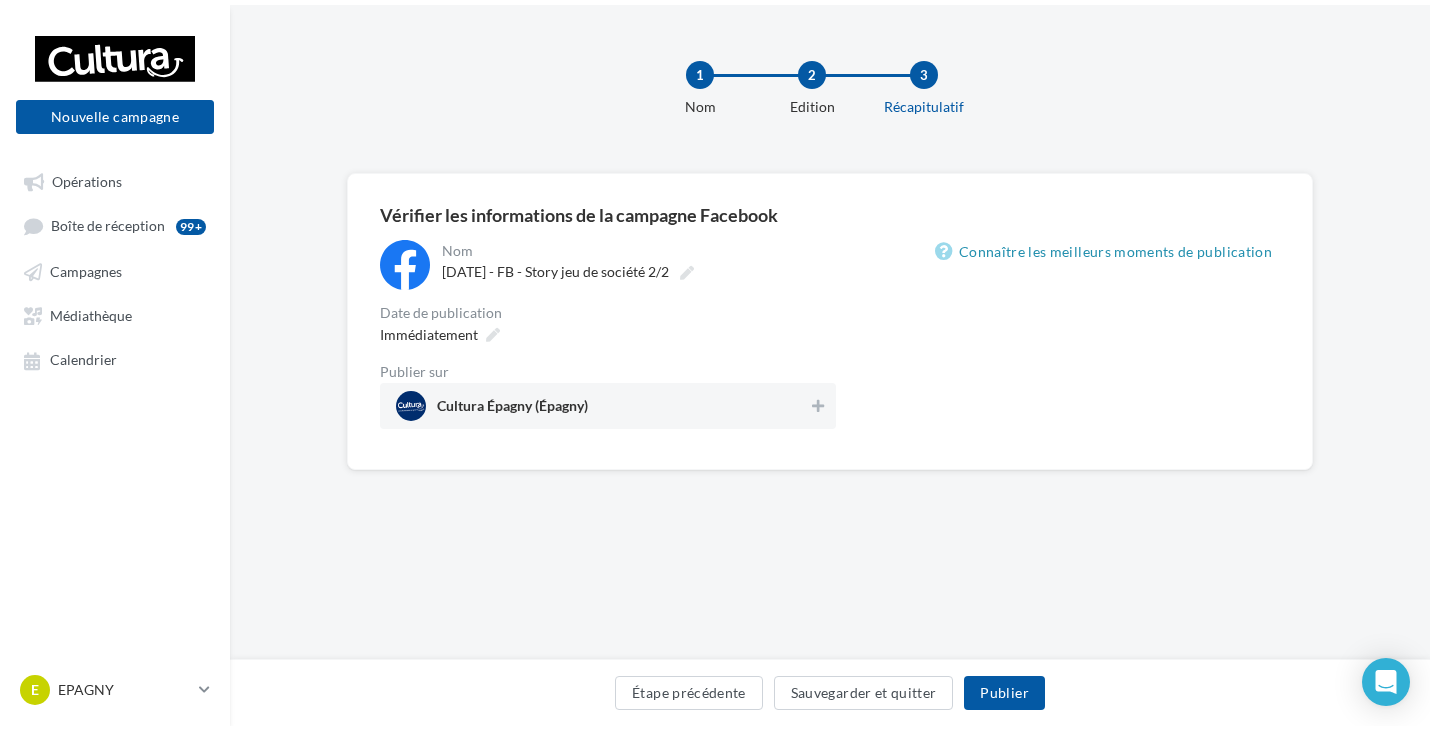 scroll, scrollTop: 0, scrollLeft: 0, axis: both 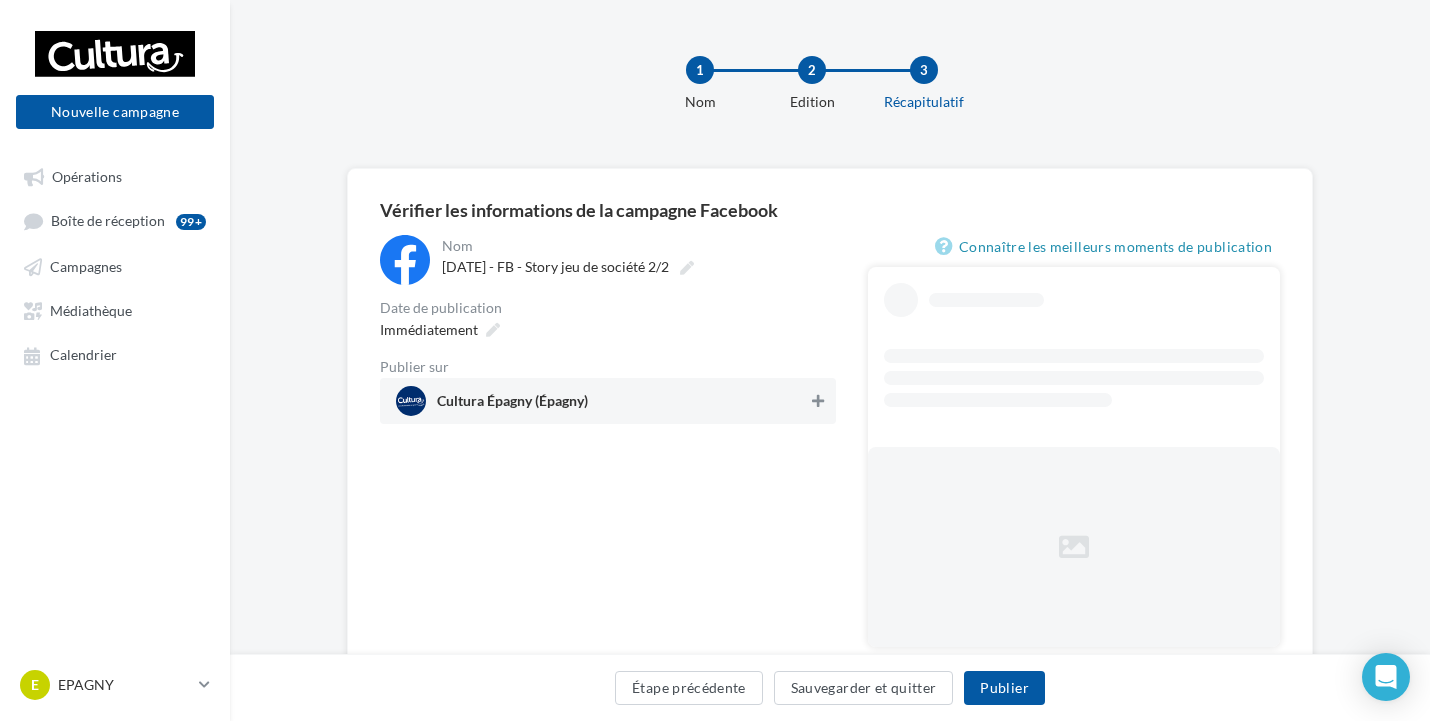 click at bounding box center (818, 401) 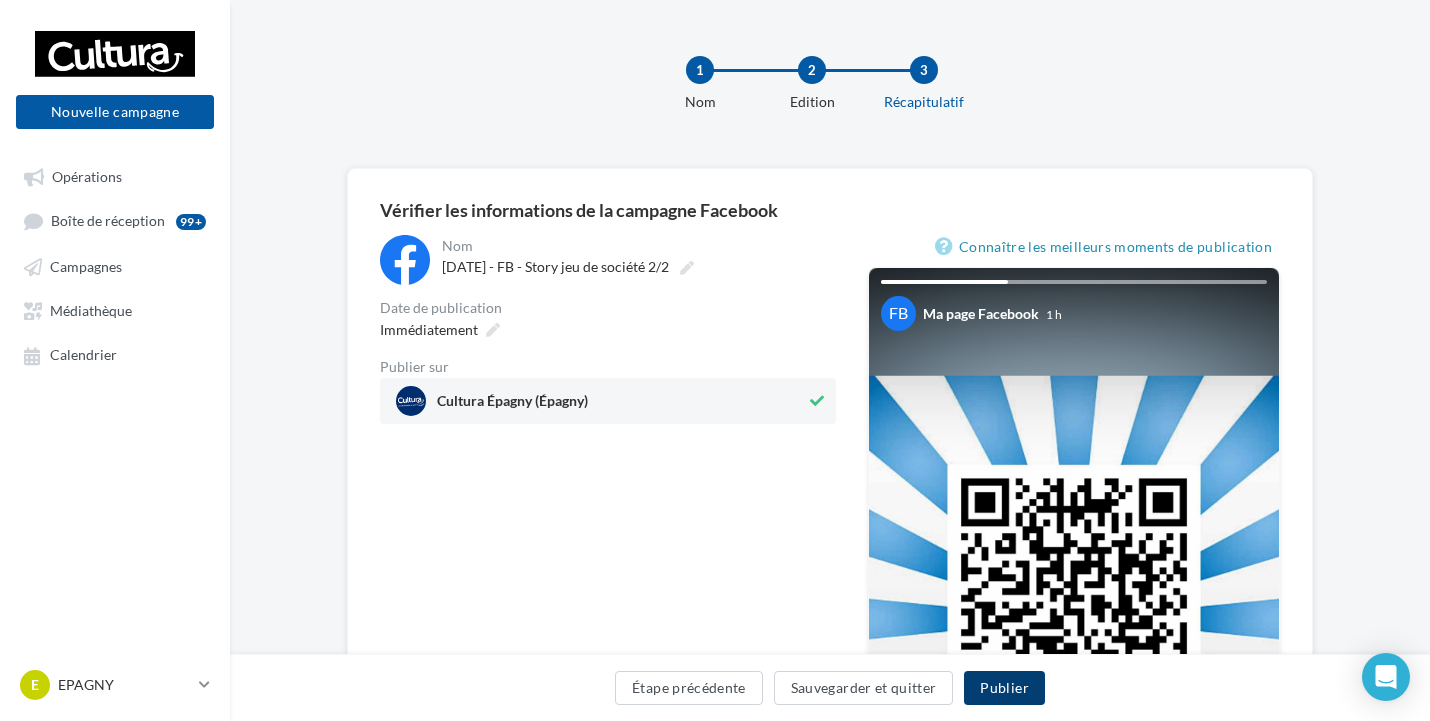 click on "Publier" at bounding box center (1004, 688) 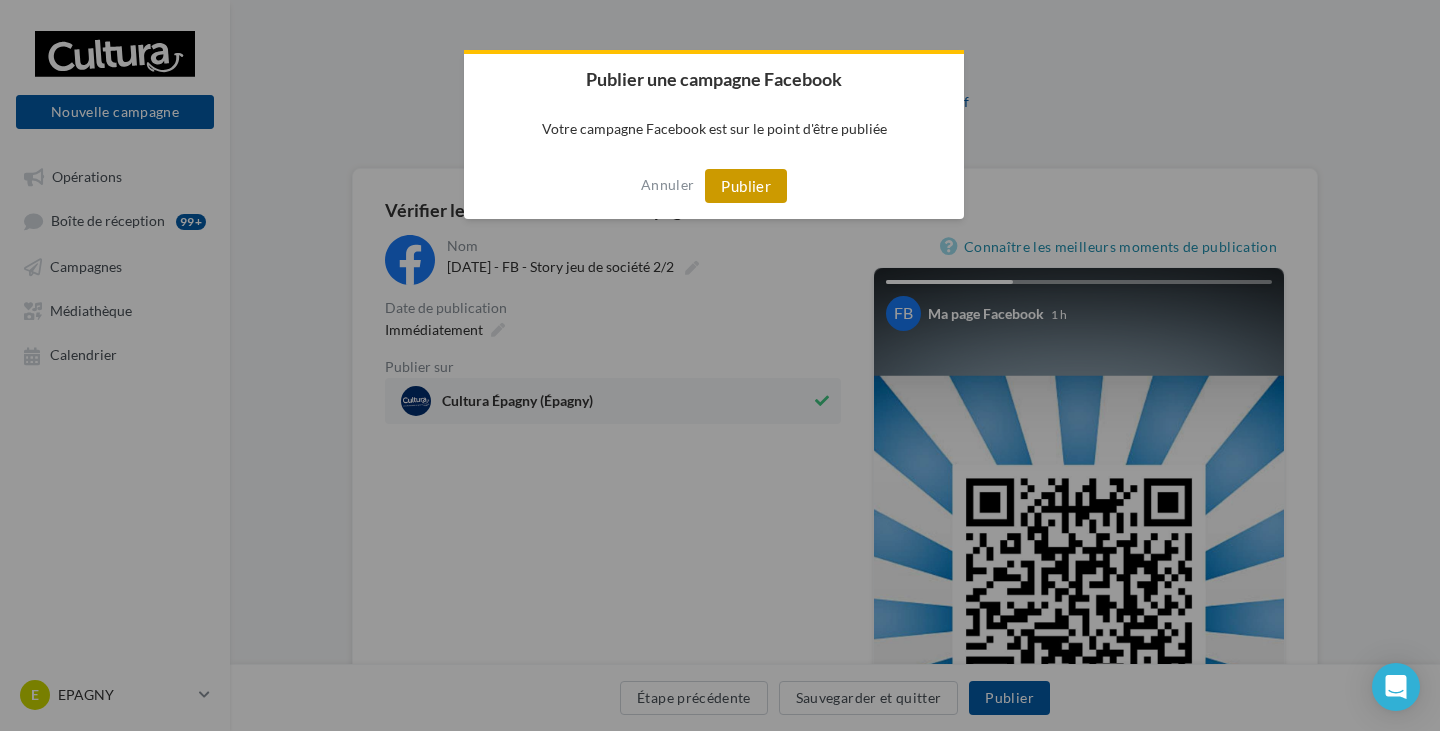 click on "Publier" at bounding box center [746, 186] 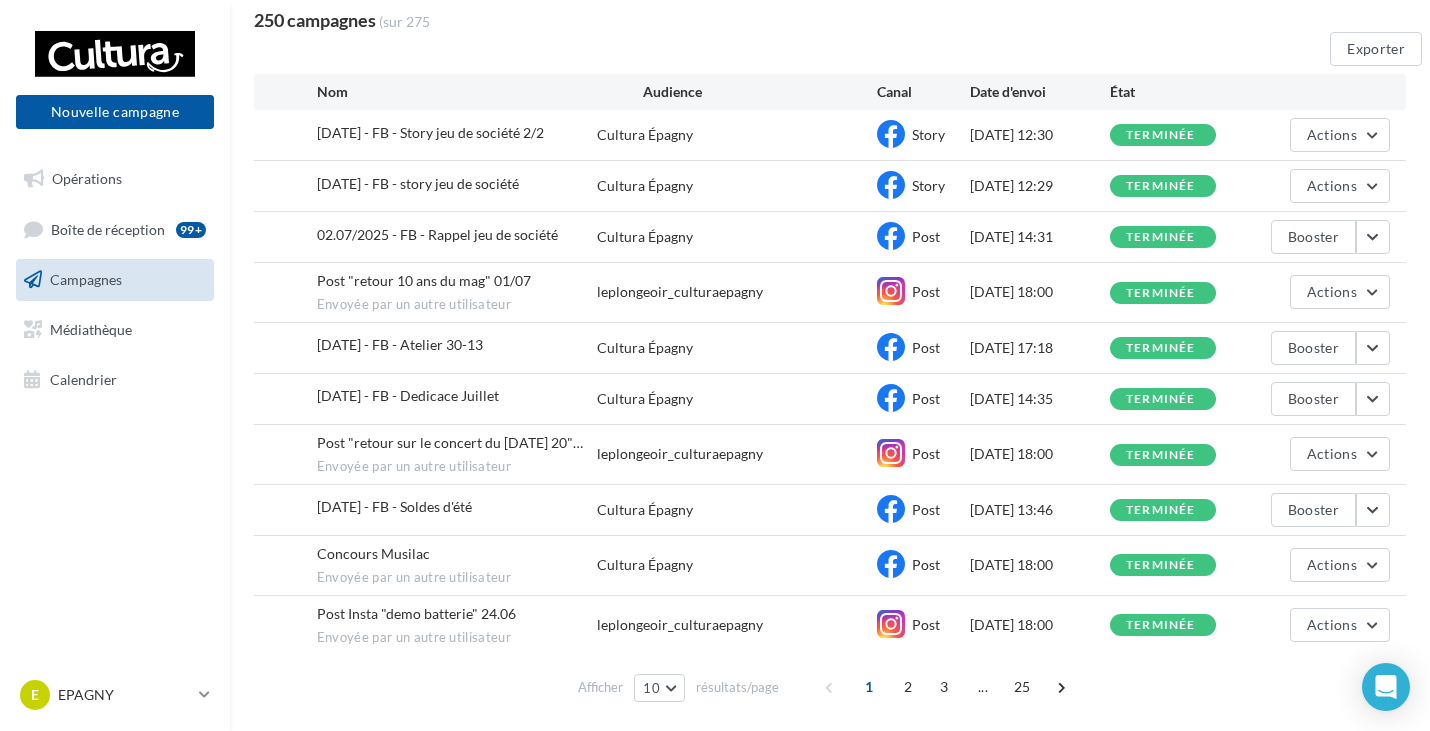 scroll, scrollTop: 200, scrollLeft: 0, axis: vertical 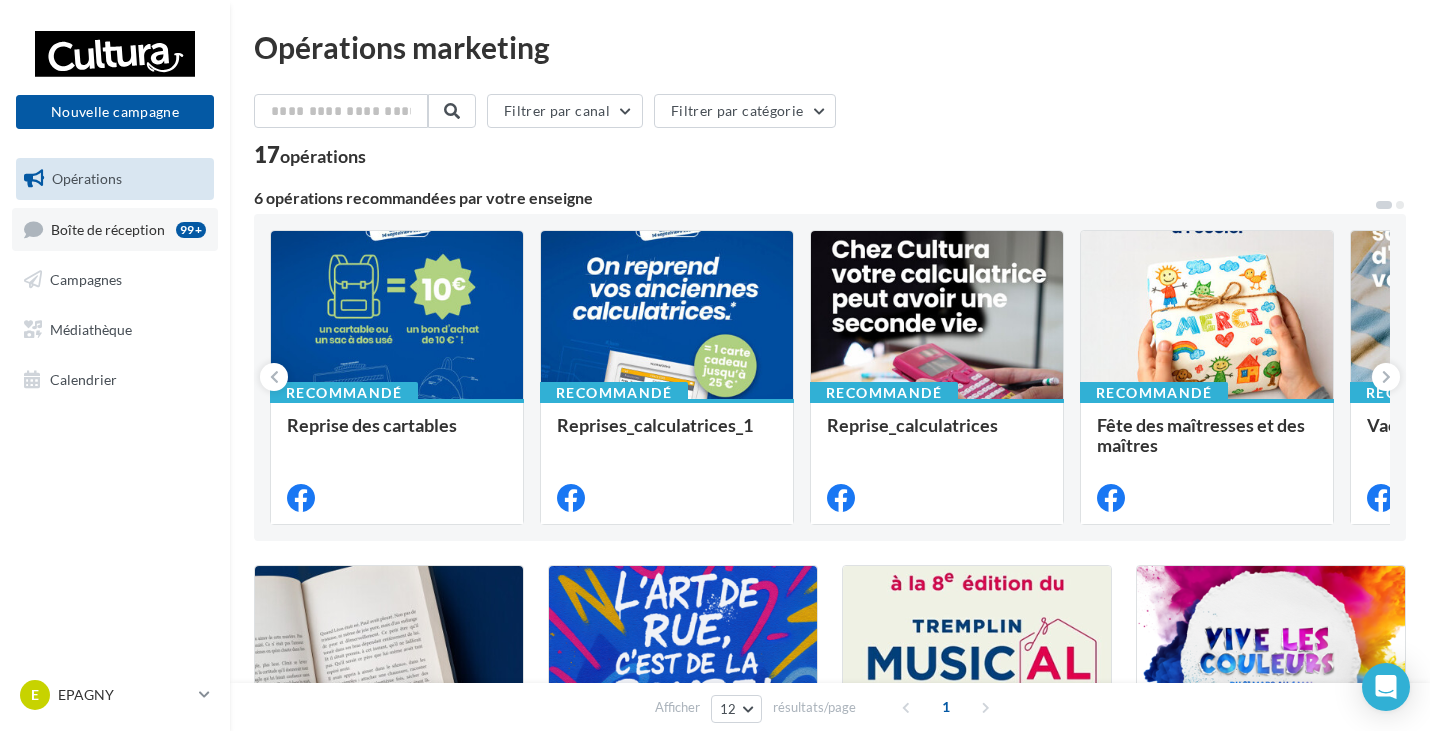 click on "Boîte de réception" at bounding box center [108, 228] 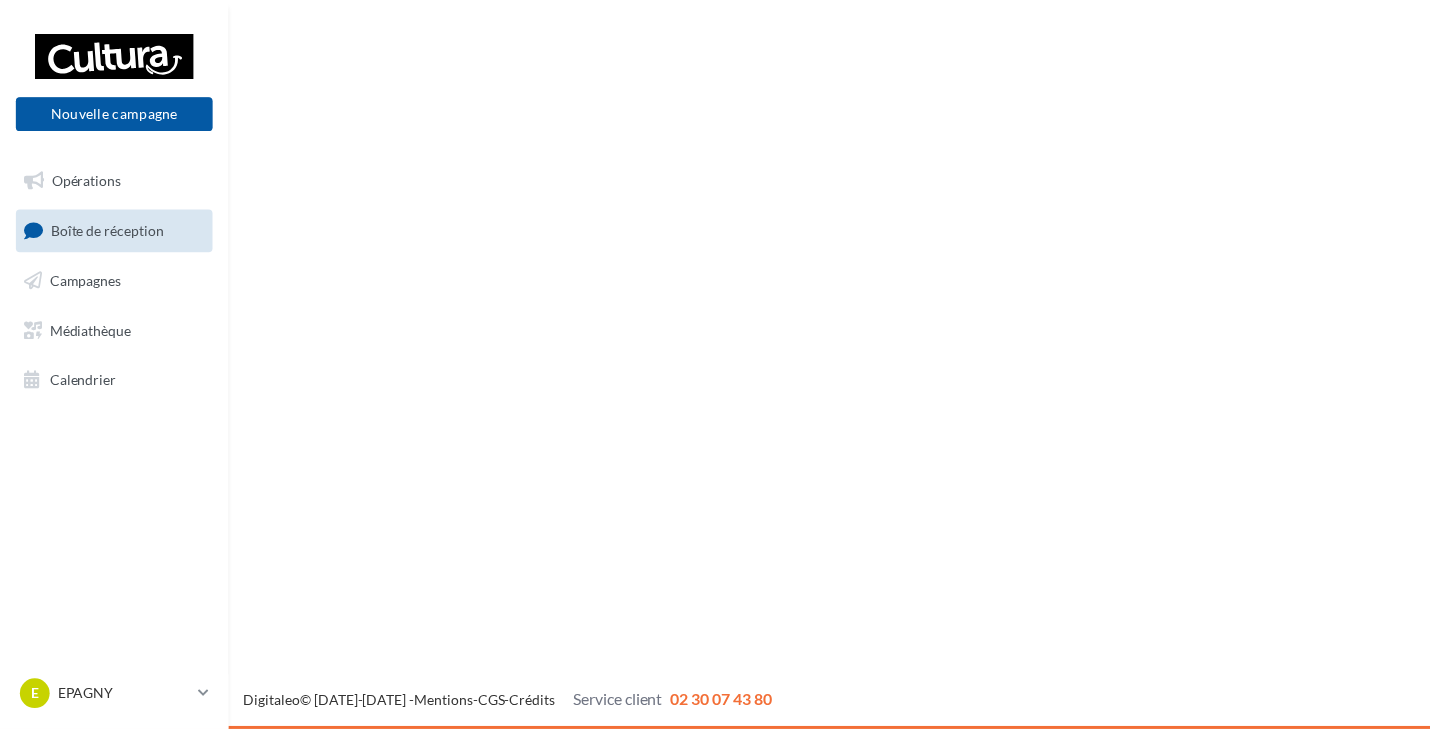 scroll, scrollTop: 0, scrollLeft: 0, axis: both 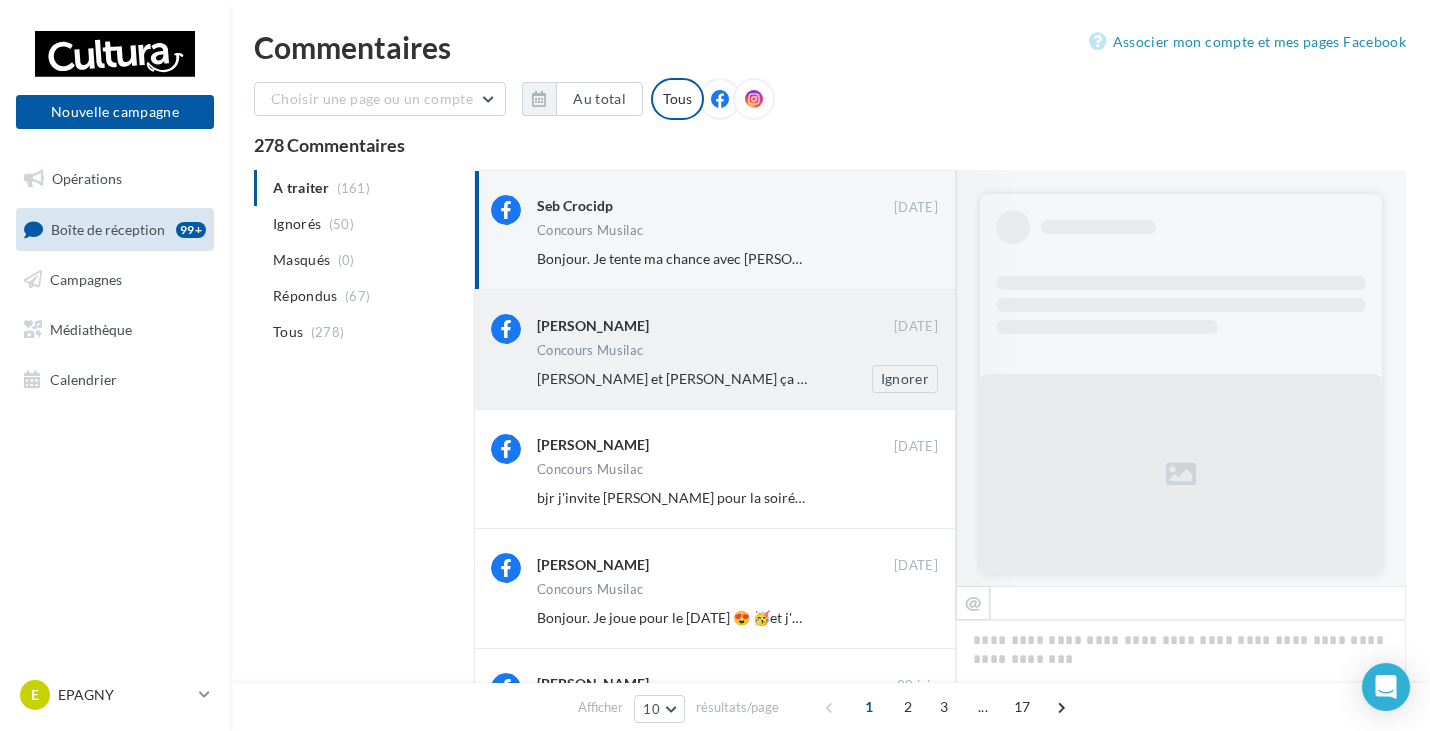 click on "Concours Musilac" at bounding box center (737, 352) 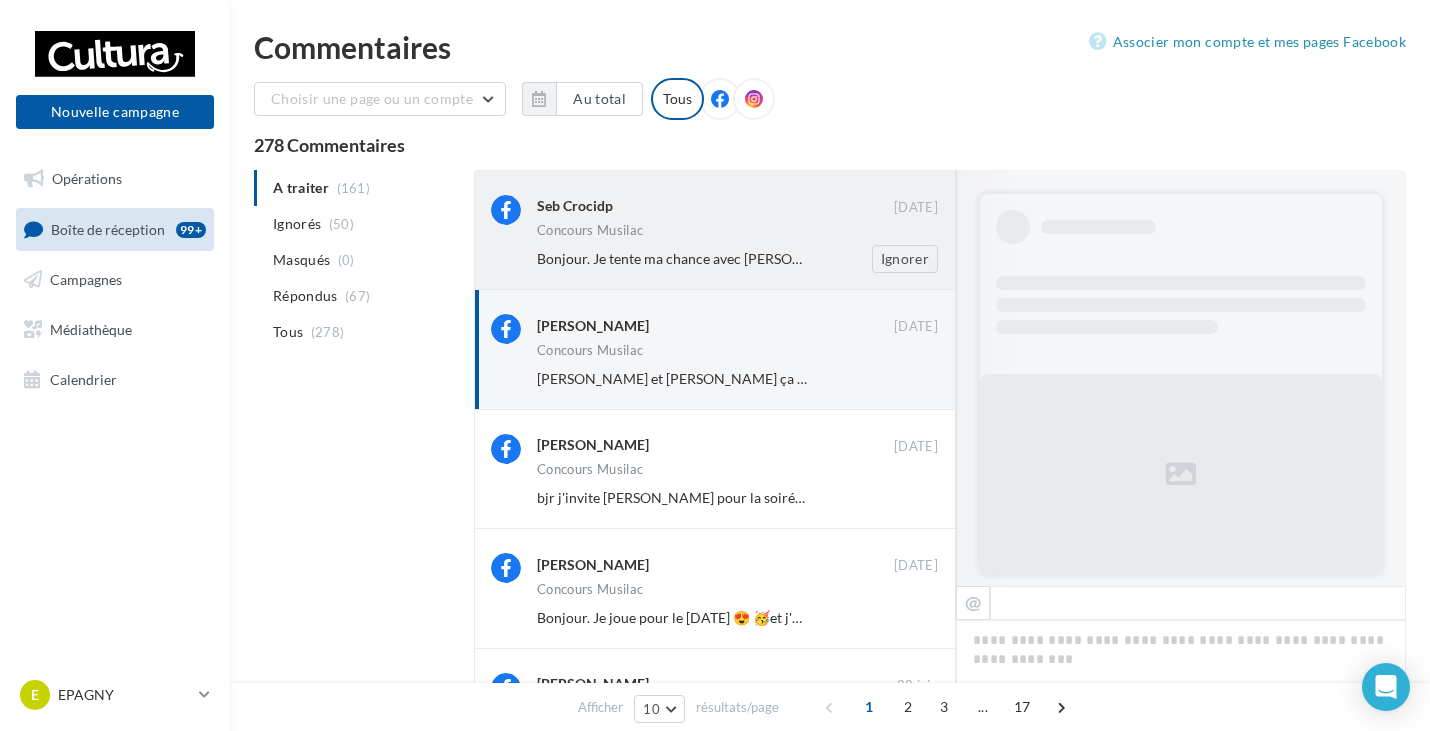click on "Concours Musilac" at bounding box center (737, 232) 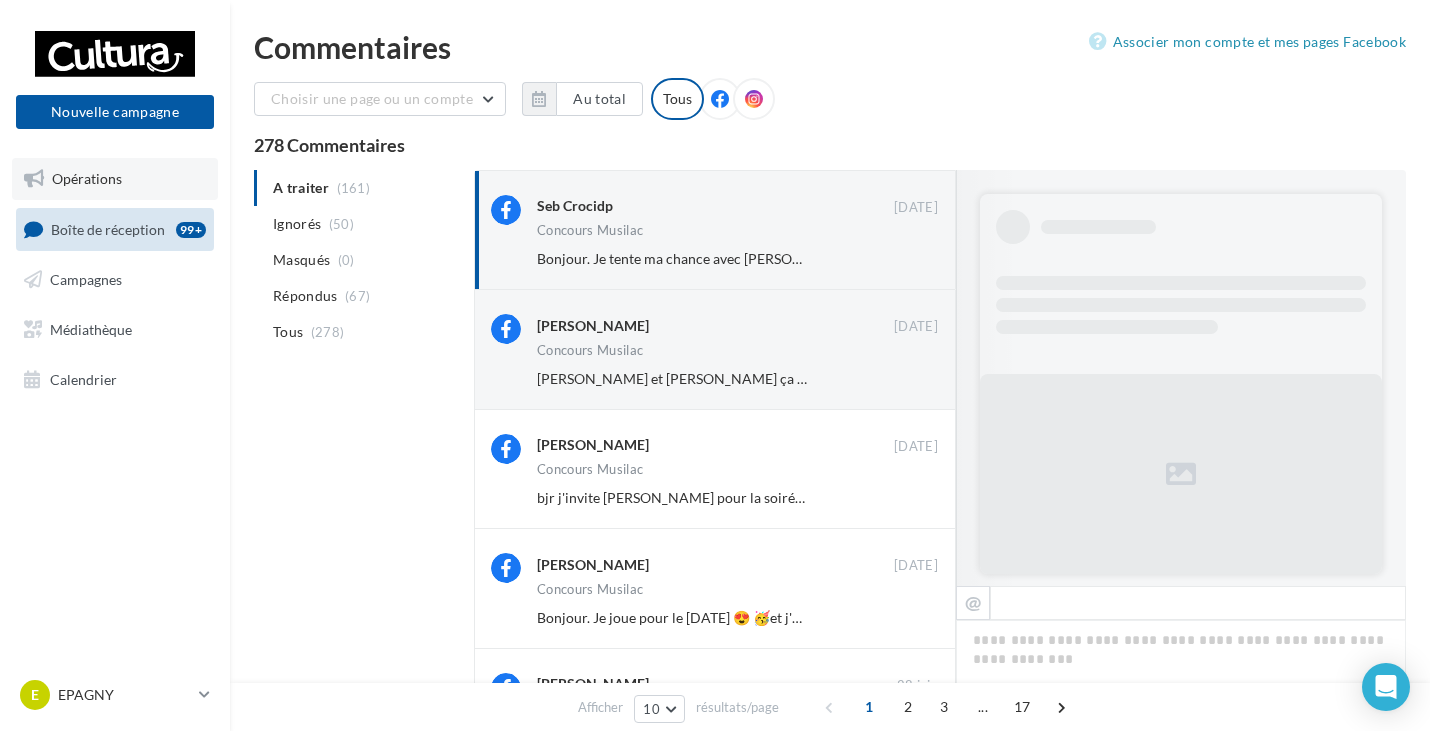 click on "Opérations" at bounding box center [87, 178] 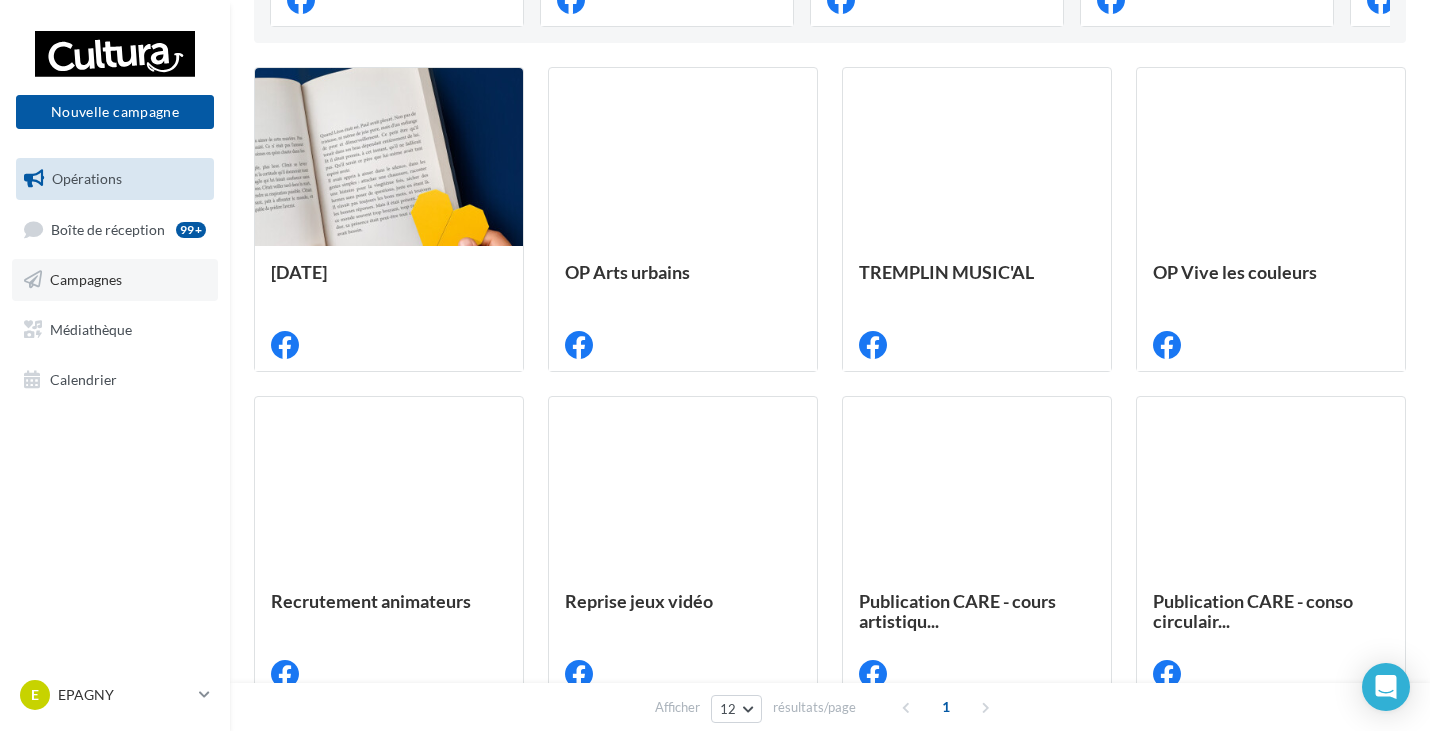 scroll, scrollTop: 500, scrollLeft: 0, axis: vertical 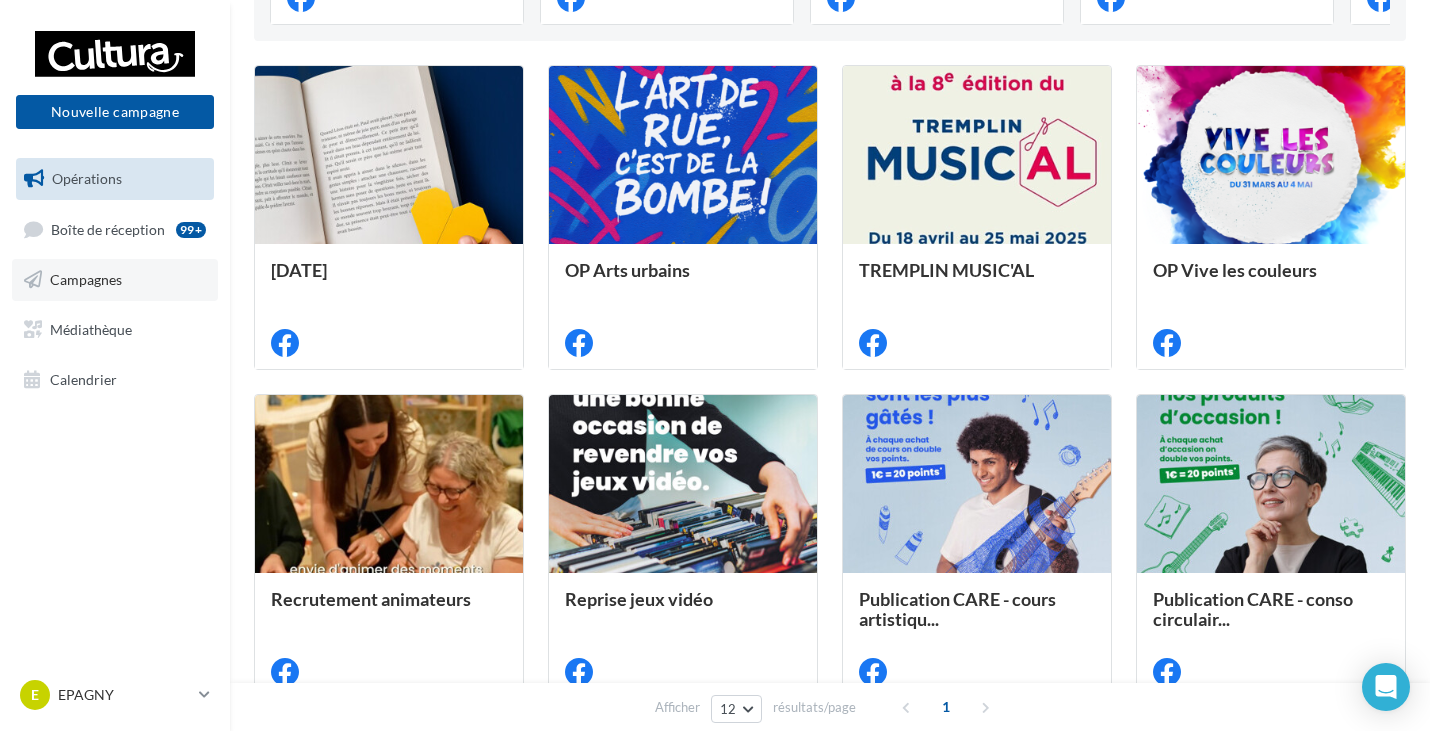 click on "Campagnes" at bounding box center [86, 279] 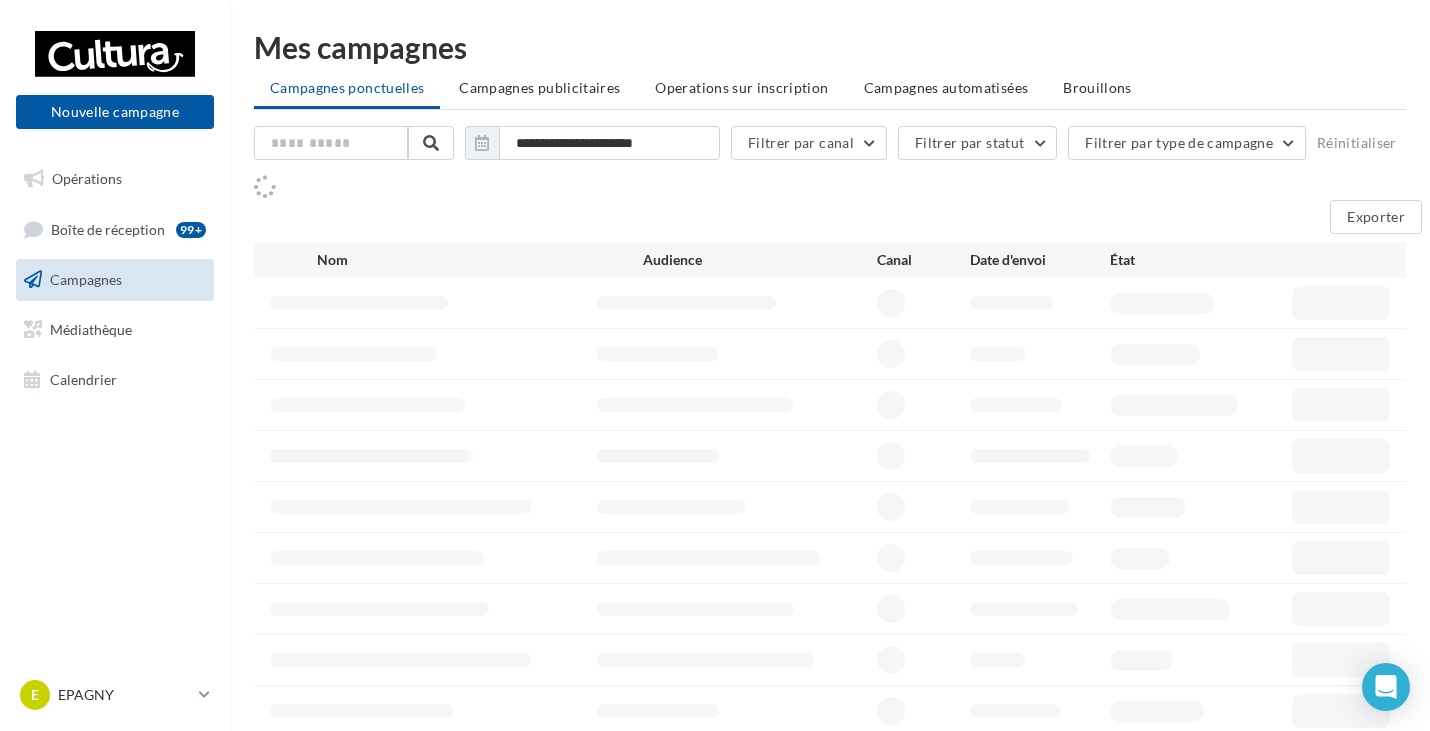 scroll, scrollTop: 0, scrollLeft: 0, axis: both 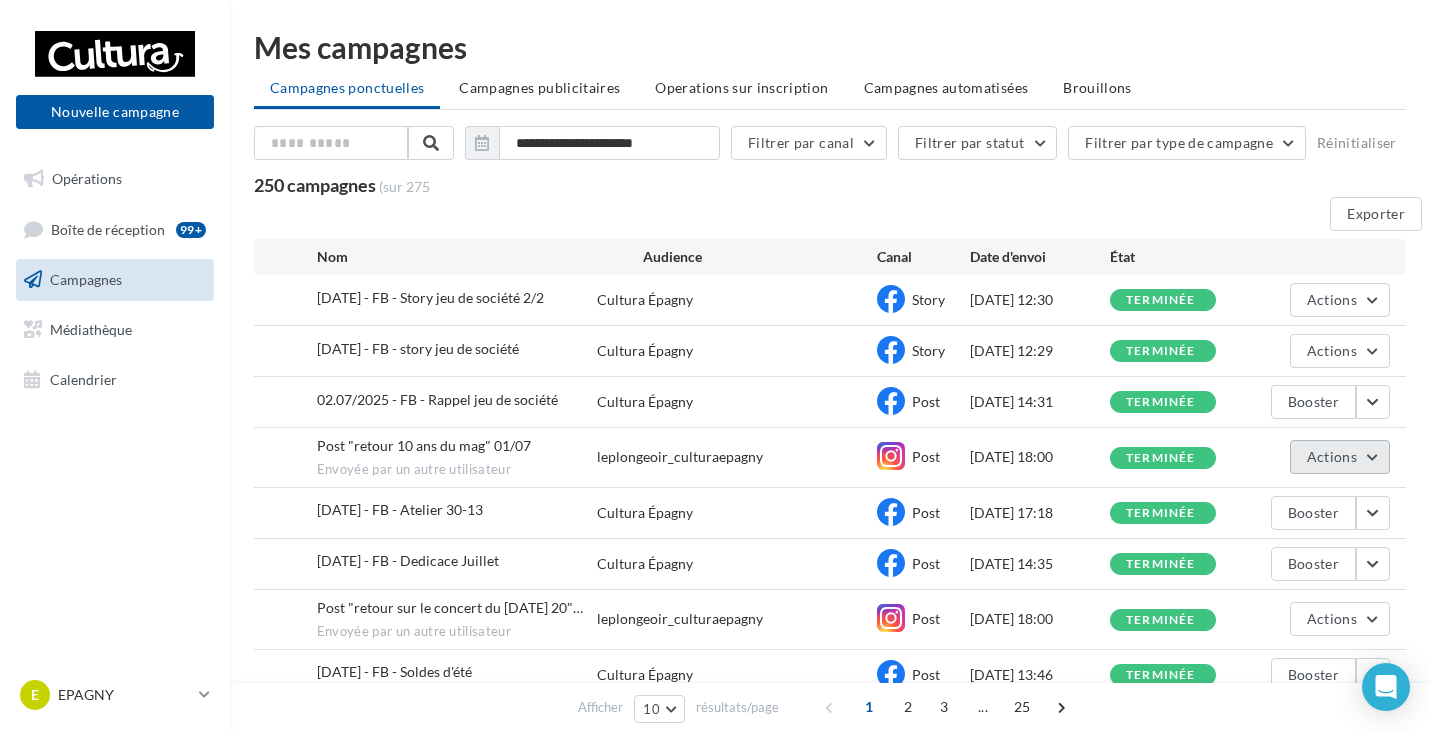 click on "Actions" at bounding box center (1340, 457) 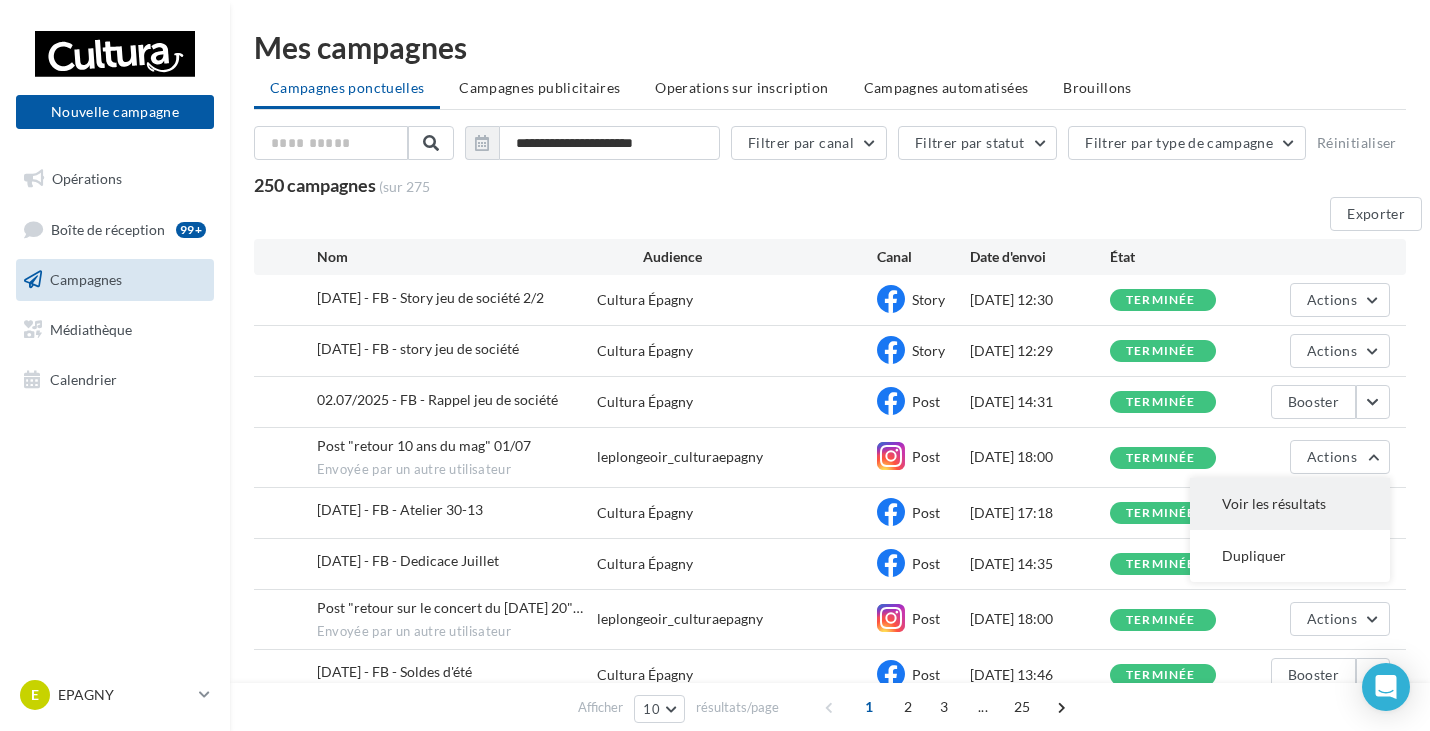 click on "Voir les résultats" at bounding box center (1290, 504) 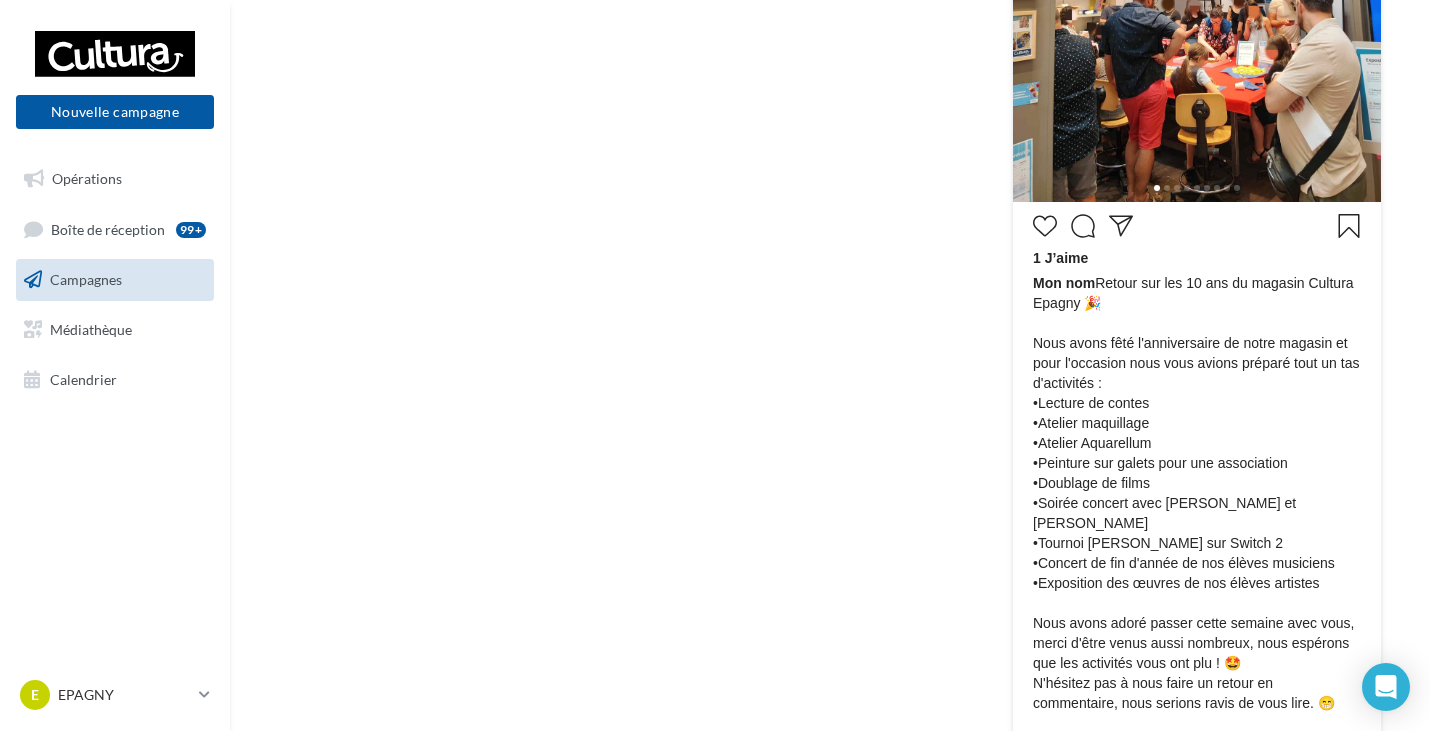 scroll, scrollTop: 800, scrollLeft: 0, axis: vertical 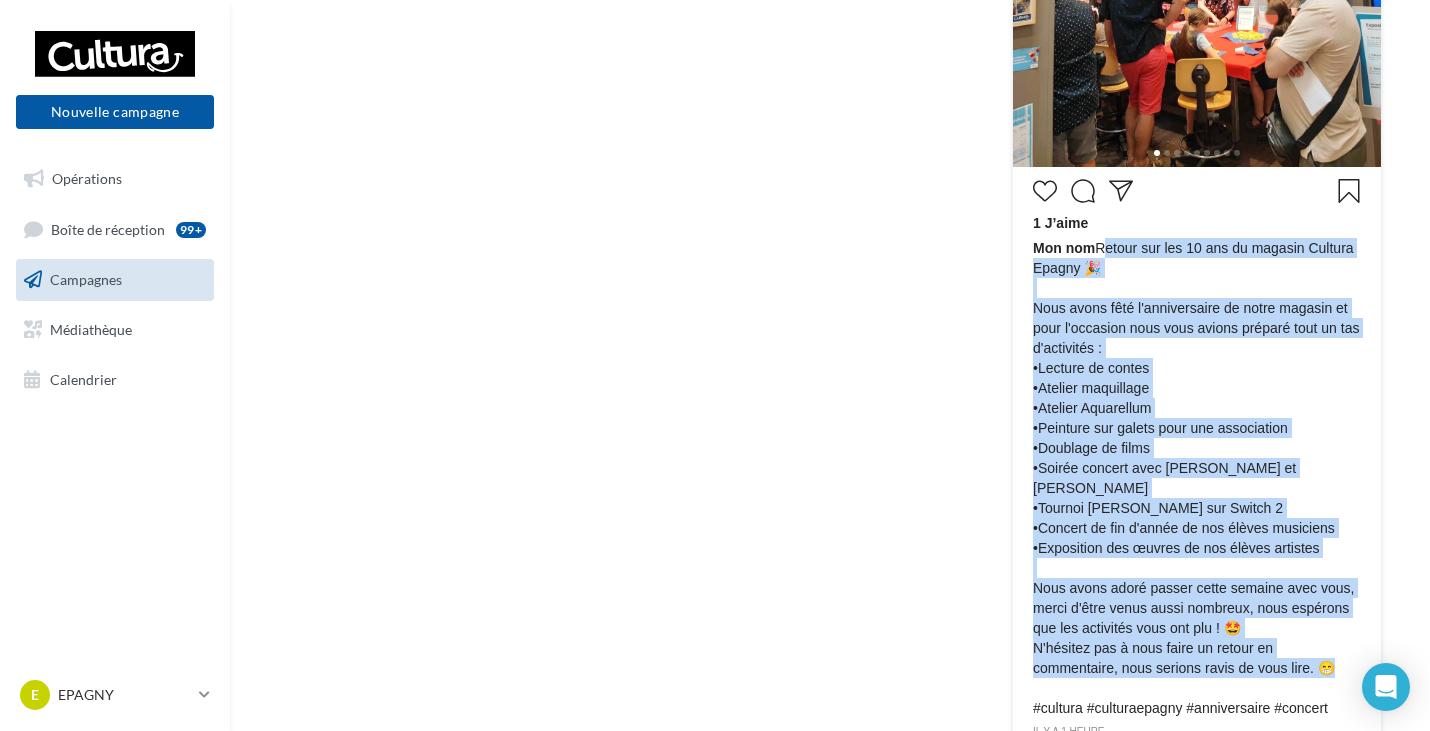 drag, startPoint x: 1102, startPoint y: 250, endPoint x: 1280, endPoint y: 639, distance: 427.79083 